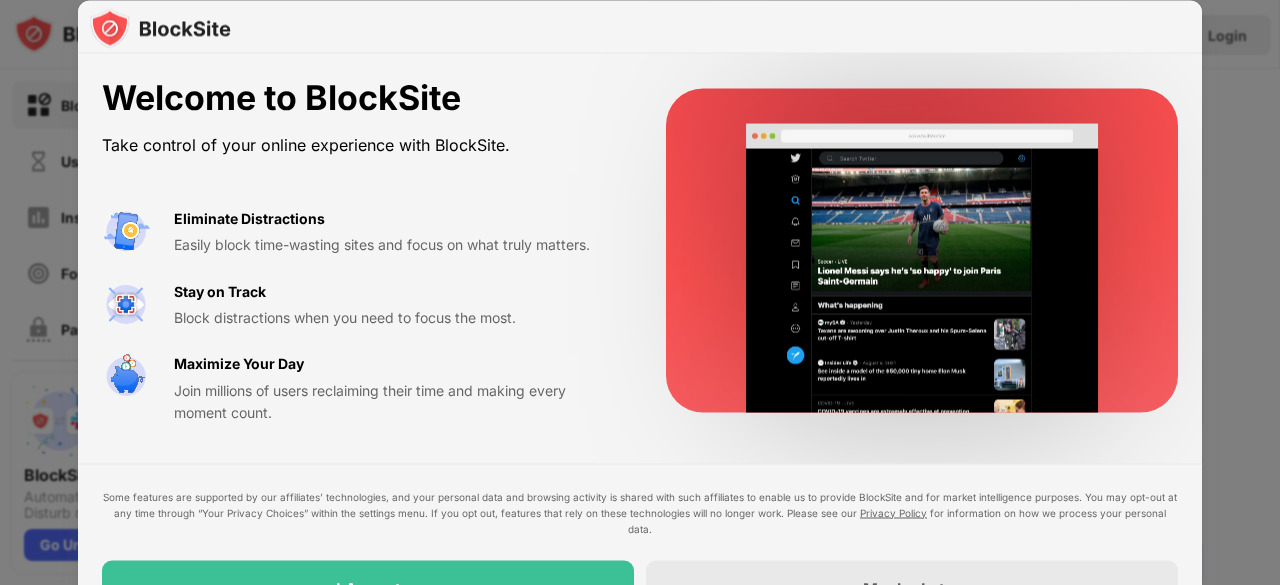 scroll, scrollTop: 0, scrollLeft: 0, axis: both 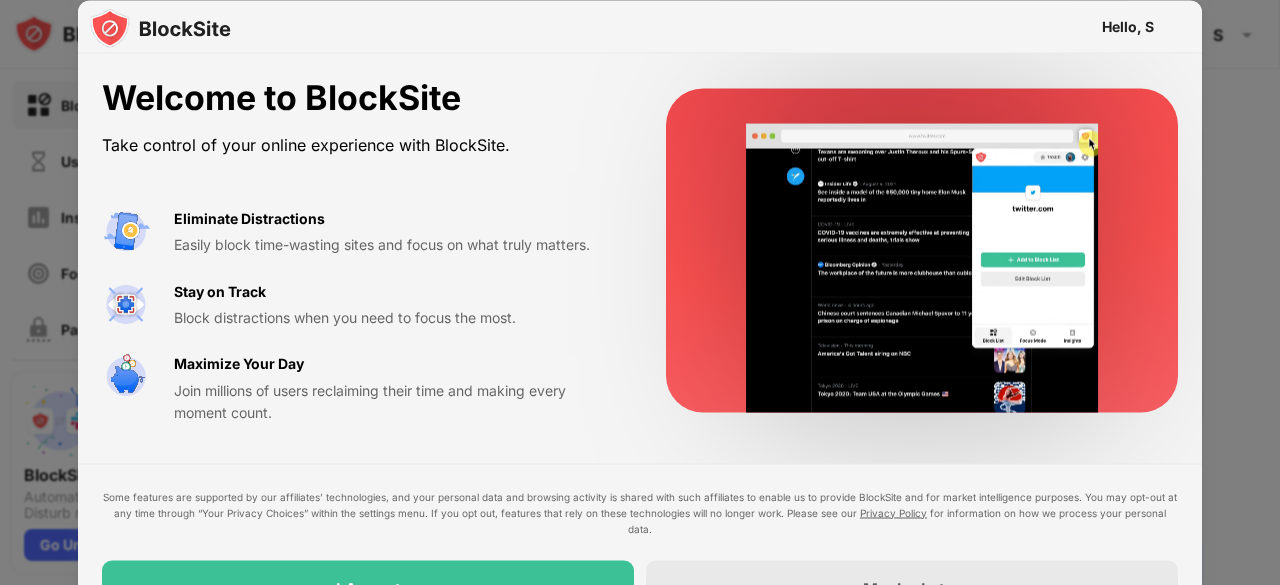 click at bounding box center [640, 292] 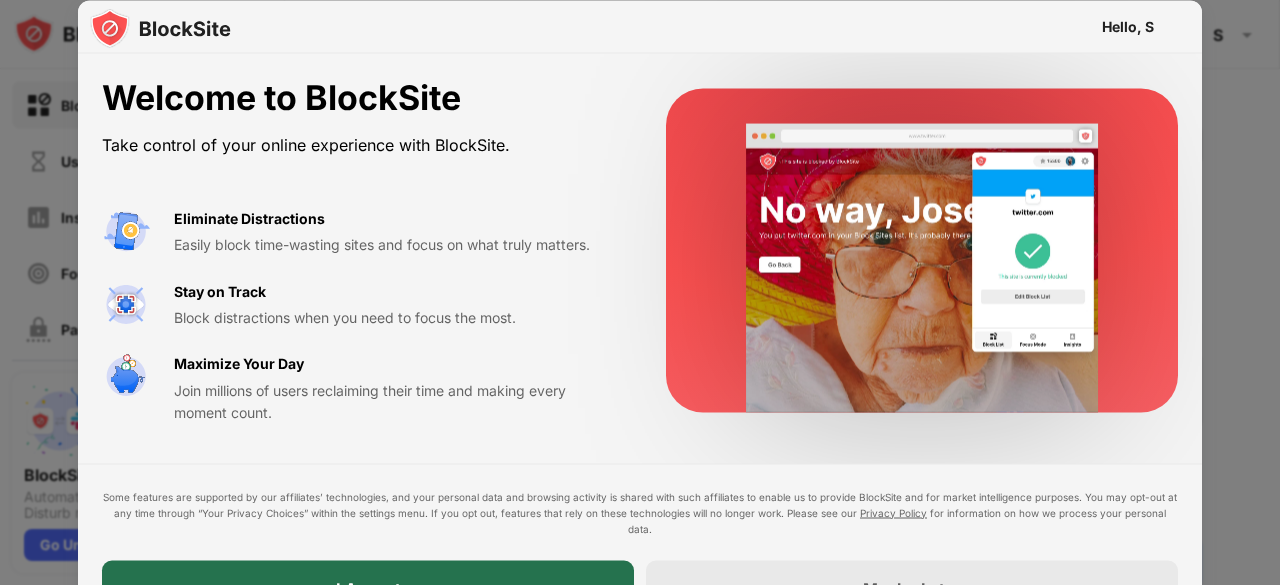 click on "I Accept" at bounding box center (368, 588) 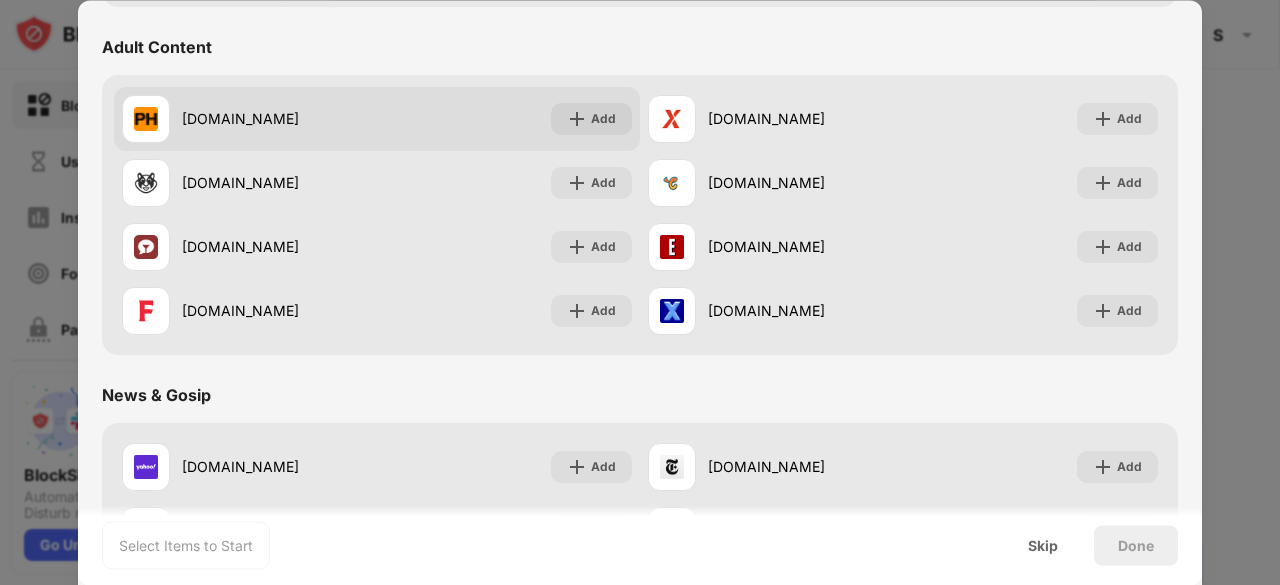 scroll, scrollTop: 908, scrollLeft: 0, axis: vertical 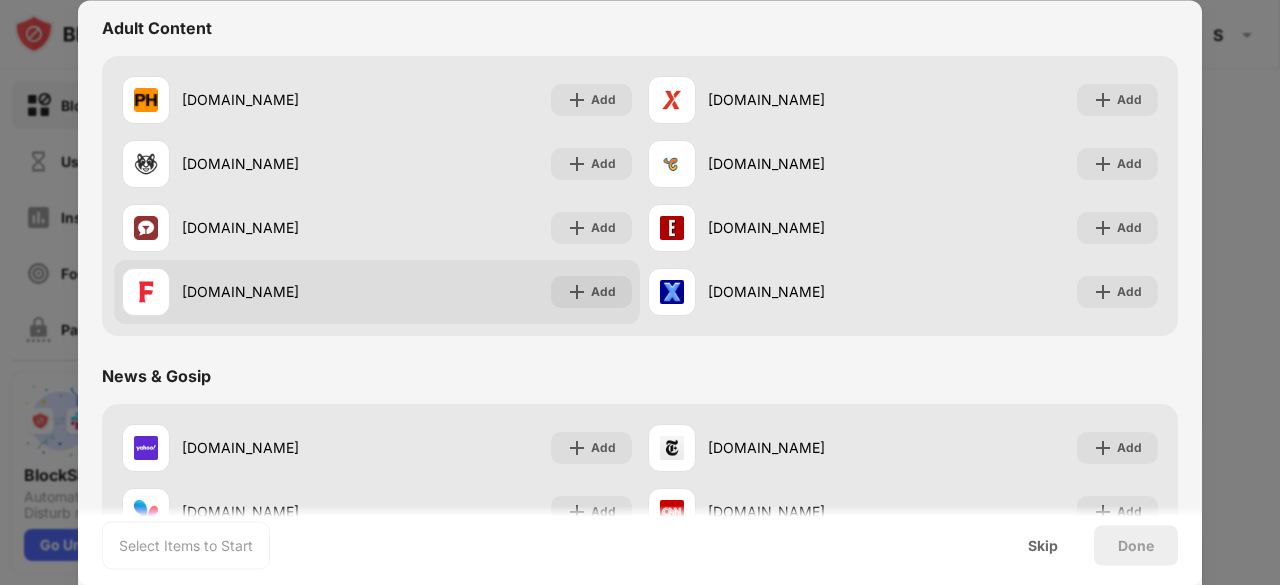 drag, startPoint x: 276, startPoint y: 303, endPoint x: 169, endPoint y: 296, distance: 107.22873 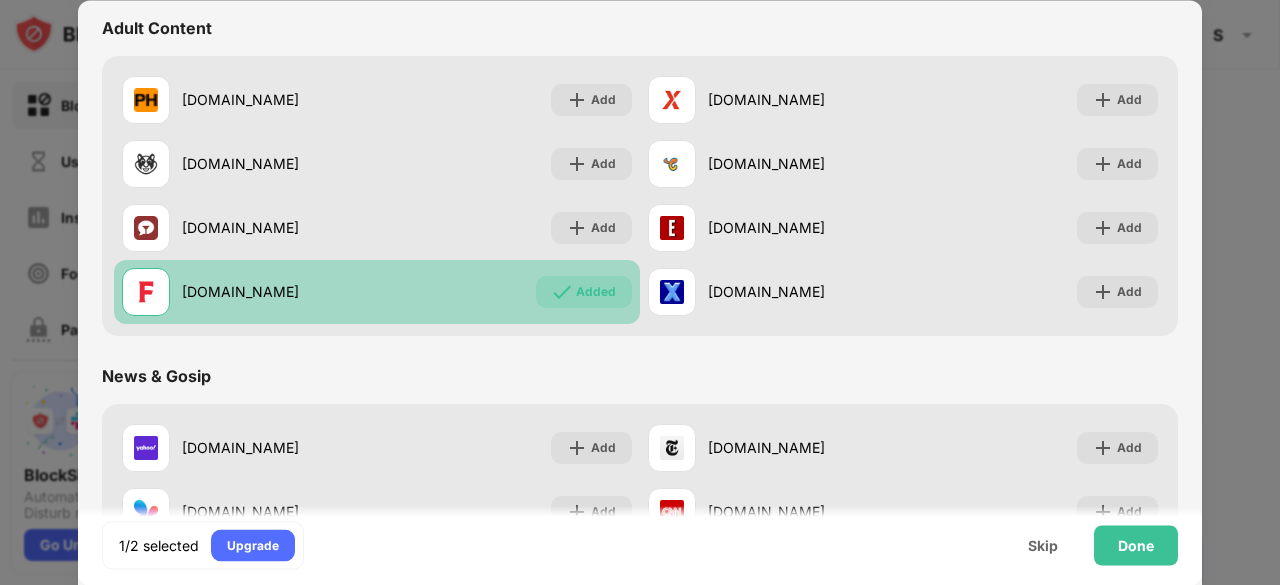 click at bounding box center (146, 292) 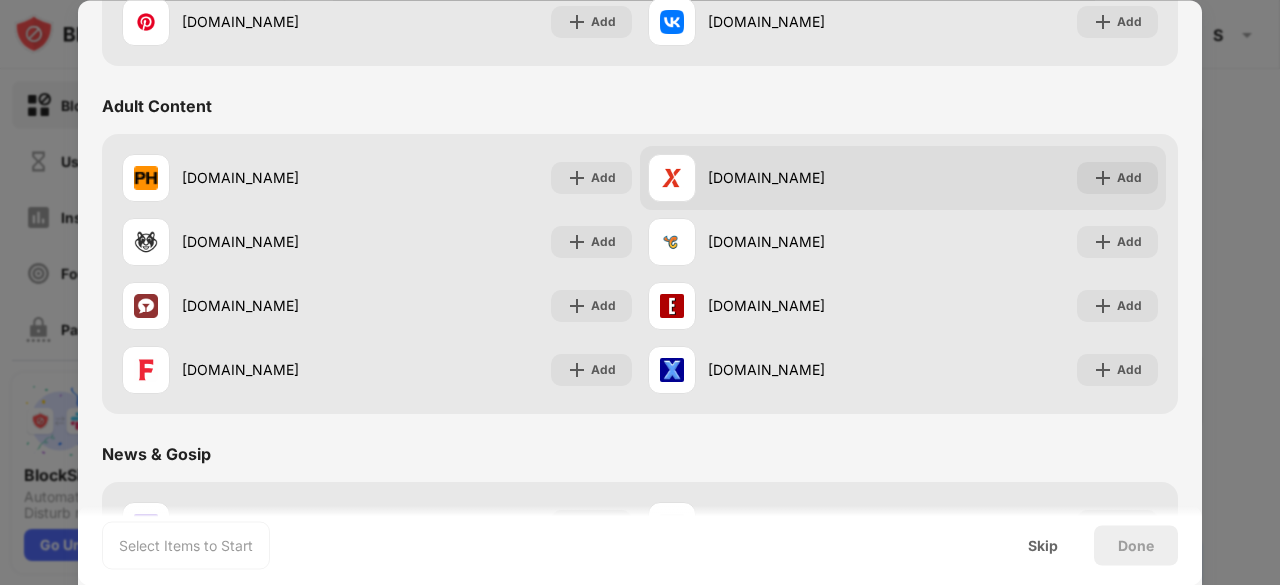 scroll, scrollTop: 829, scrollLeft: 0, axis: vertical 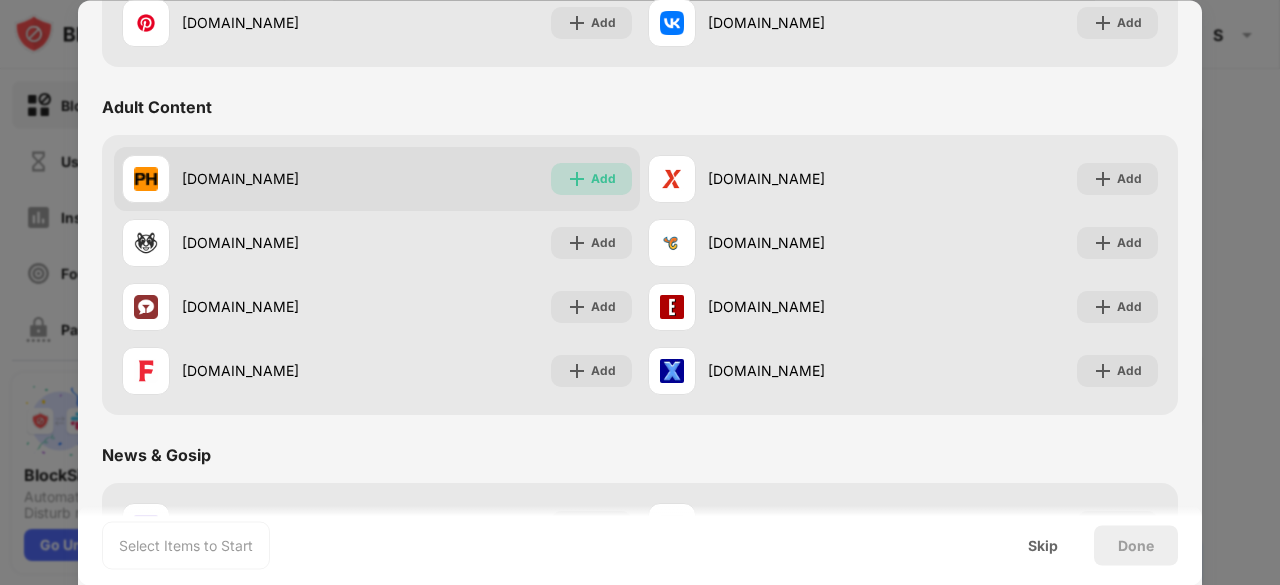 click on "Add" at bounding box center [603, 179] 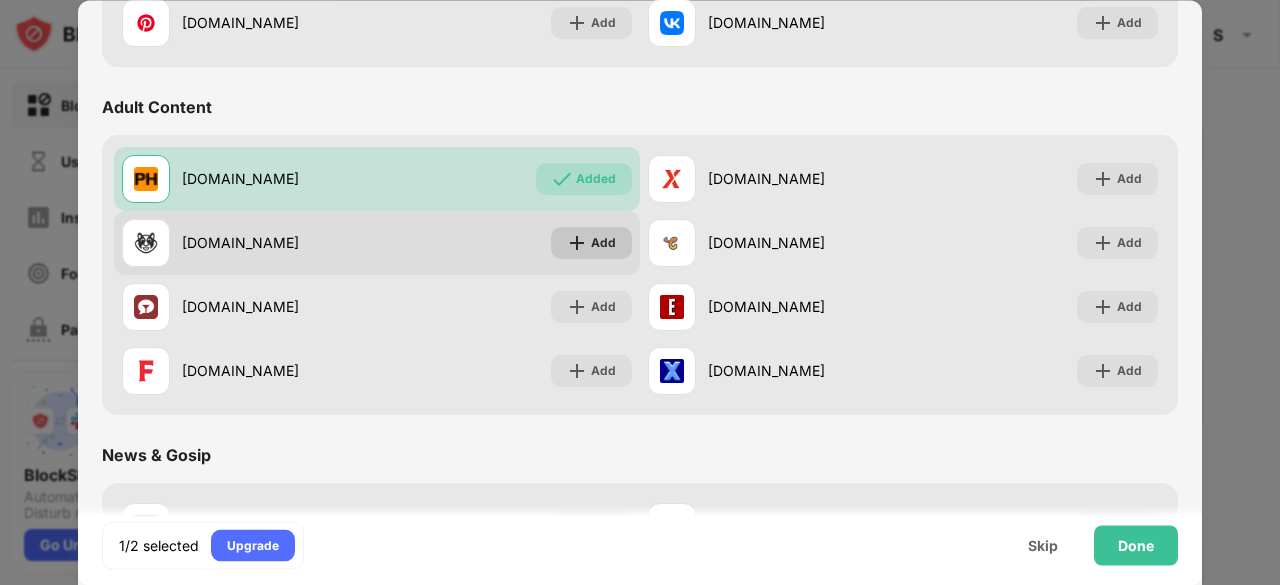 click on "Add" at bounding box center (591, 243) 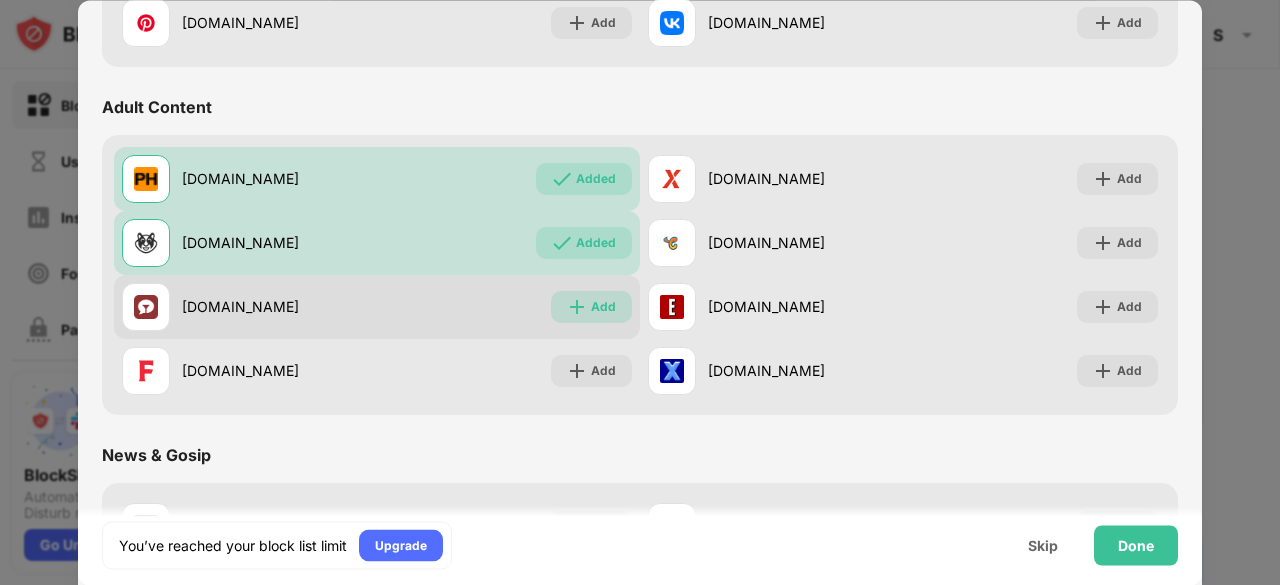 click at bounding box center [577, 307] 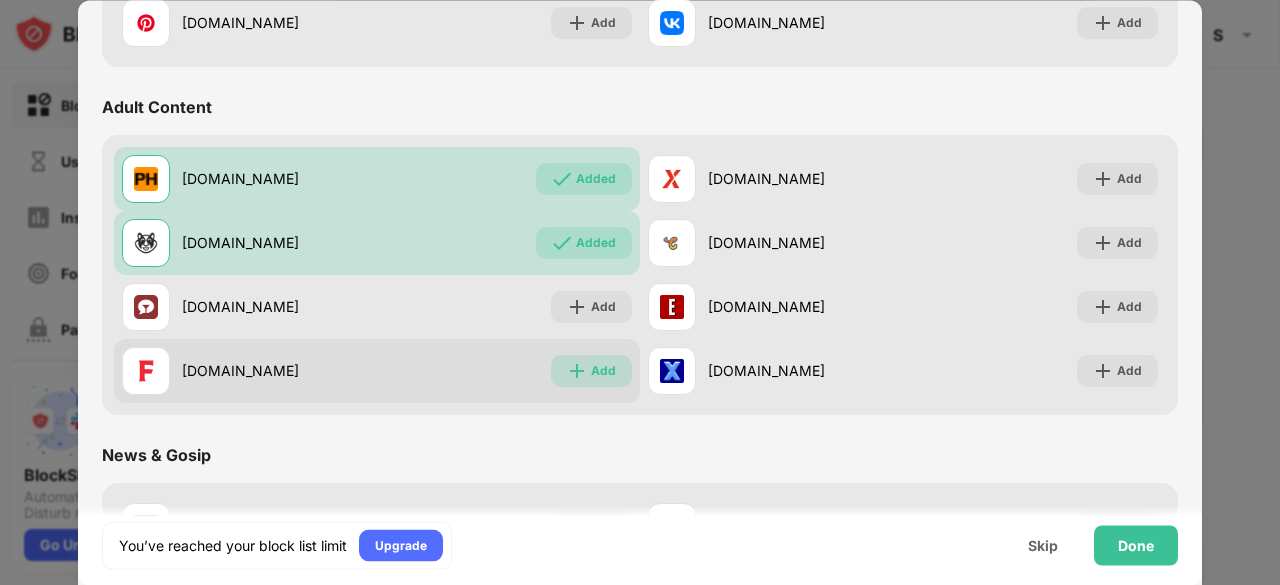 click at bounding box center [577, 371] 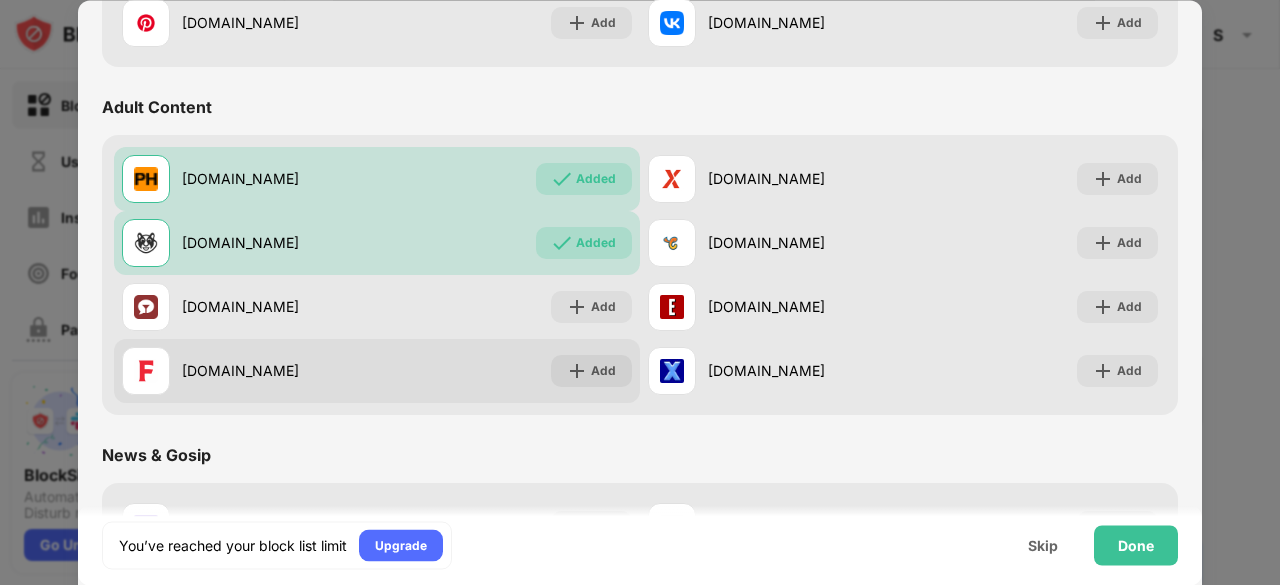 click at bounding box center (577, 371) 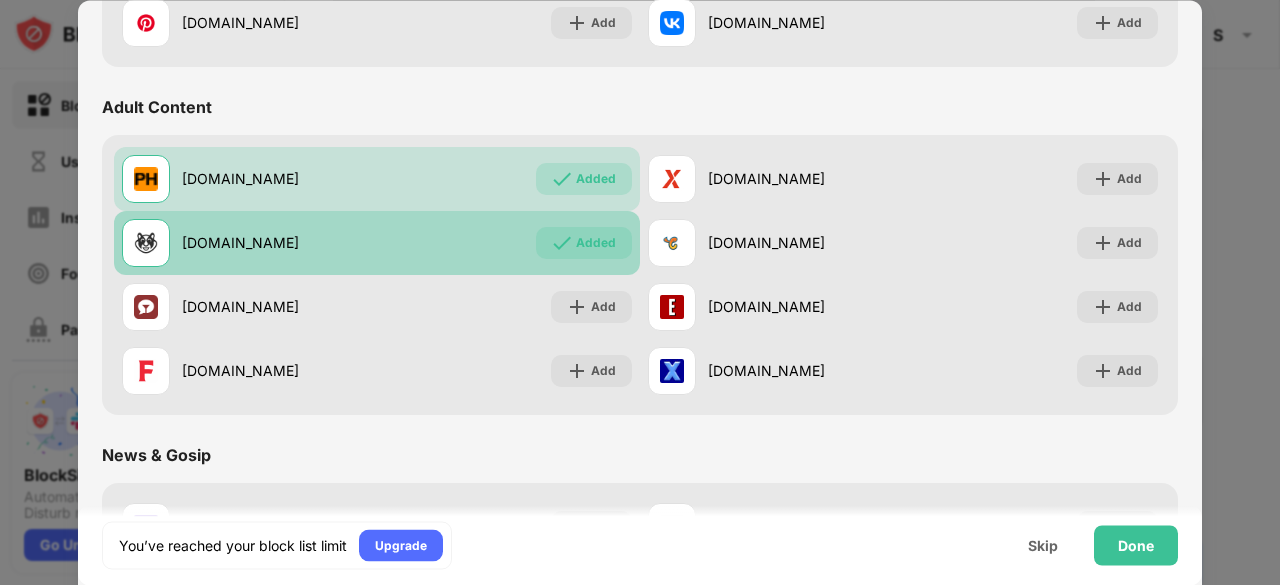click on "Added" at bounding box center (596, 243) 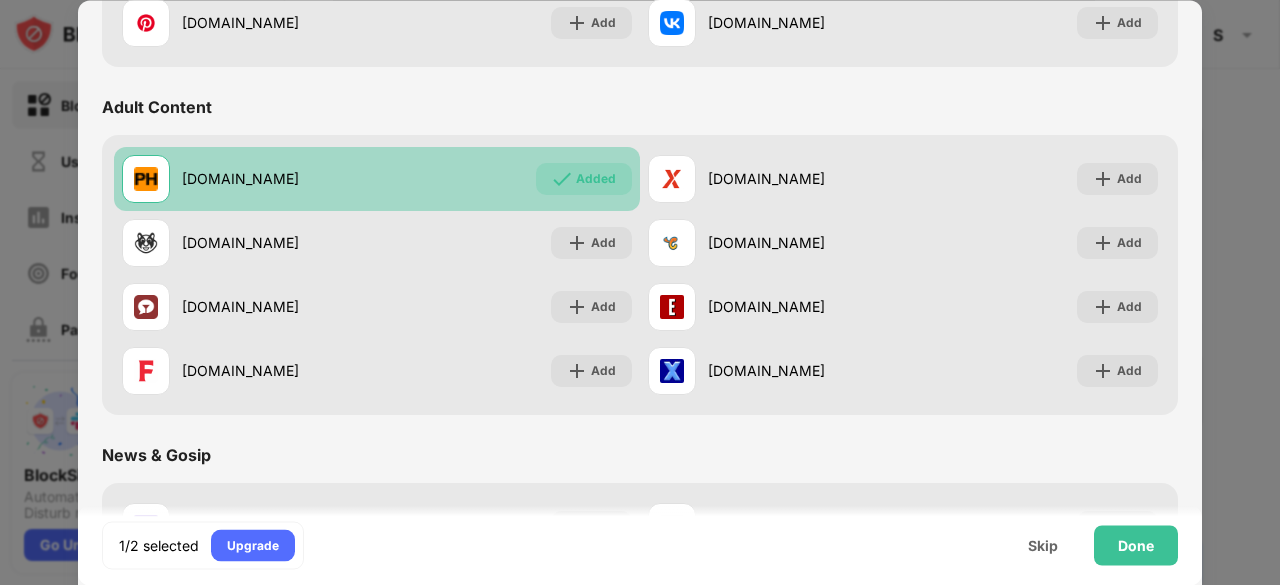 click on "Added" at bounding box center (596, 179) 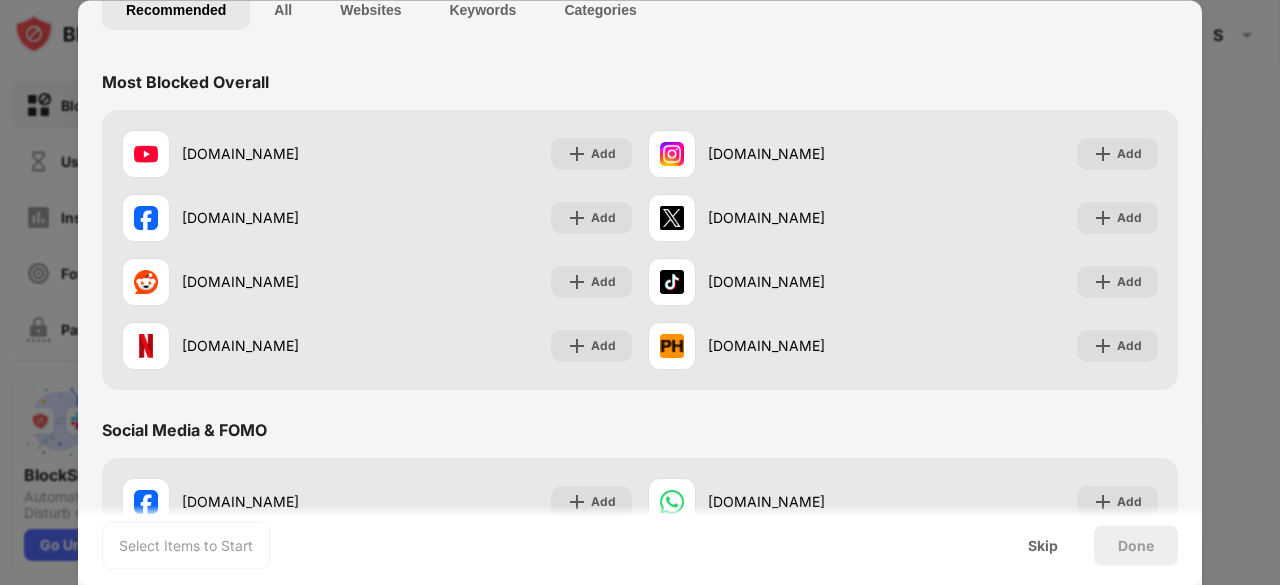 scroll, scrollTop: 0, scrollLeft: 0, axis: both 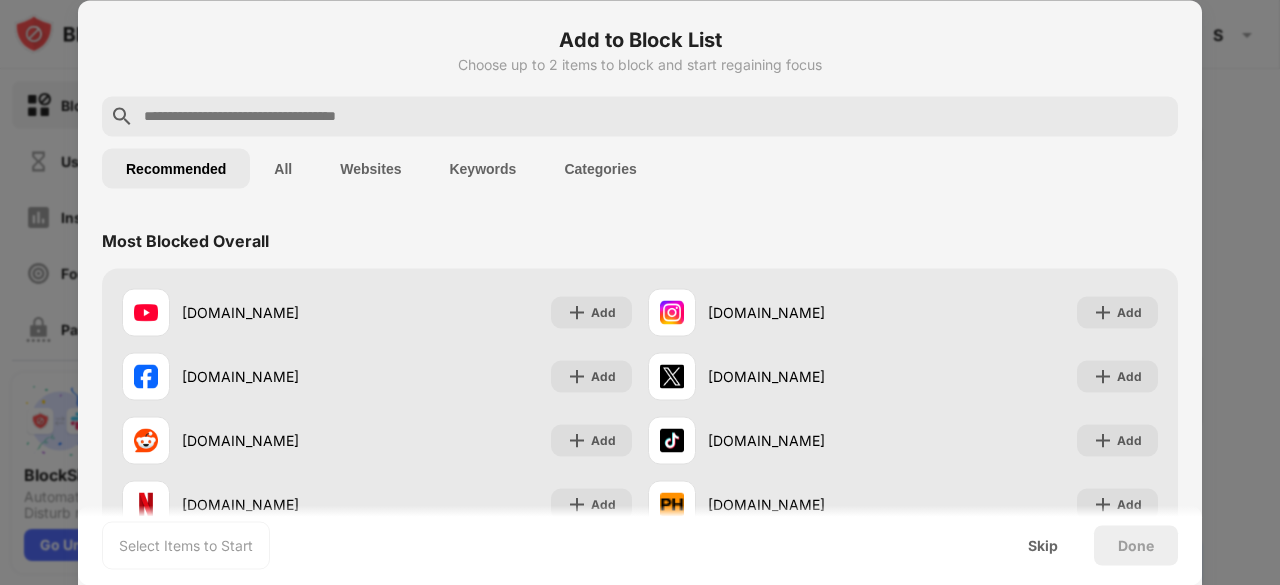 click on "Websites" at bounding box center [370, 168] 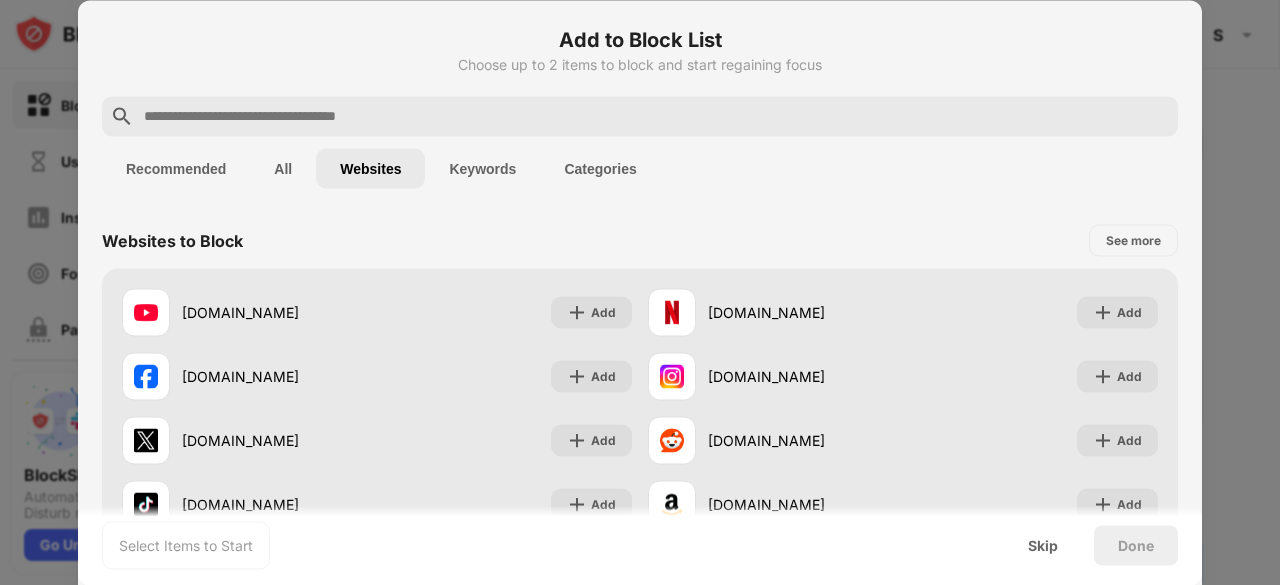click on "Keywords" at bounding box center (482, 168) 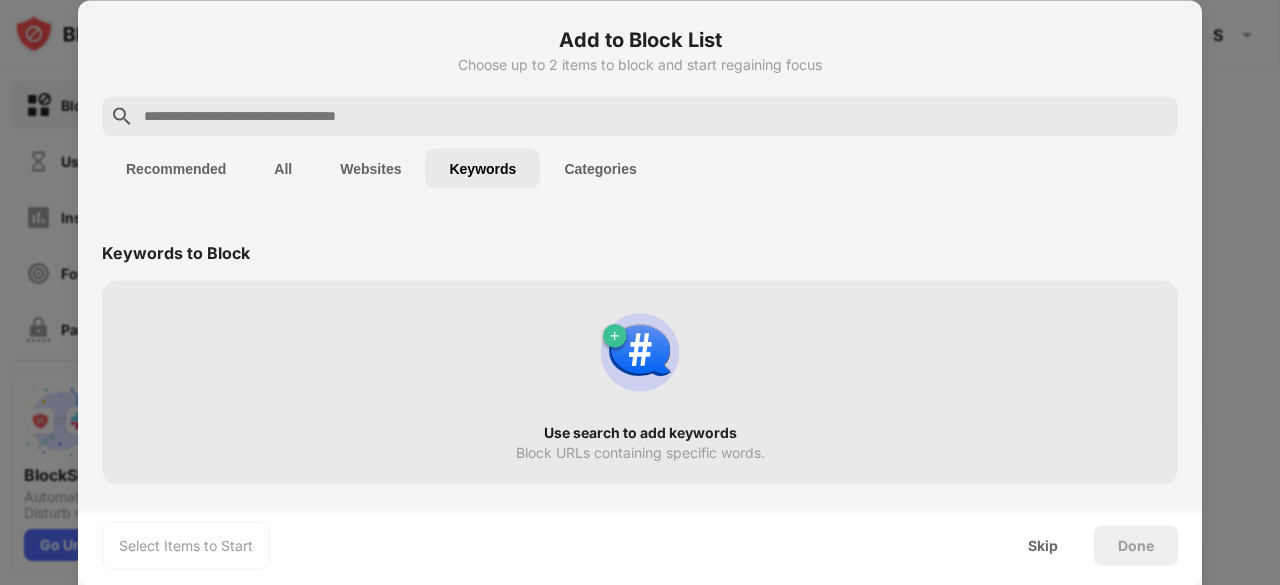 click at bounding box center [656, 116] 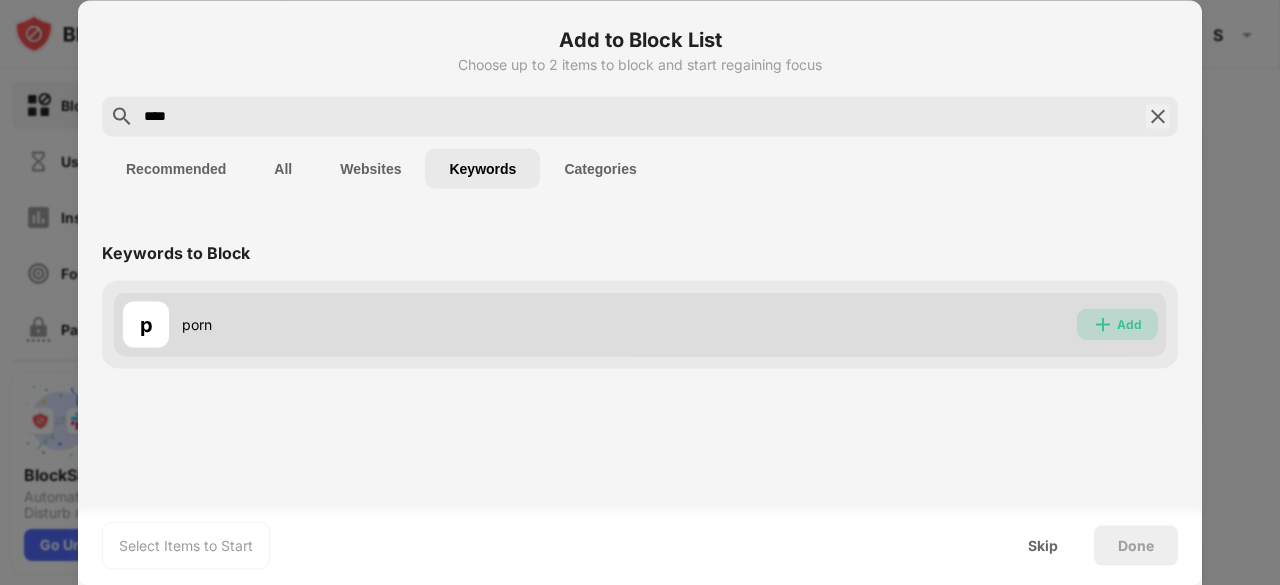 click on "Add" at bounding box center (1129, 324) 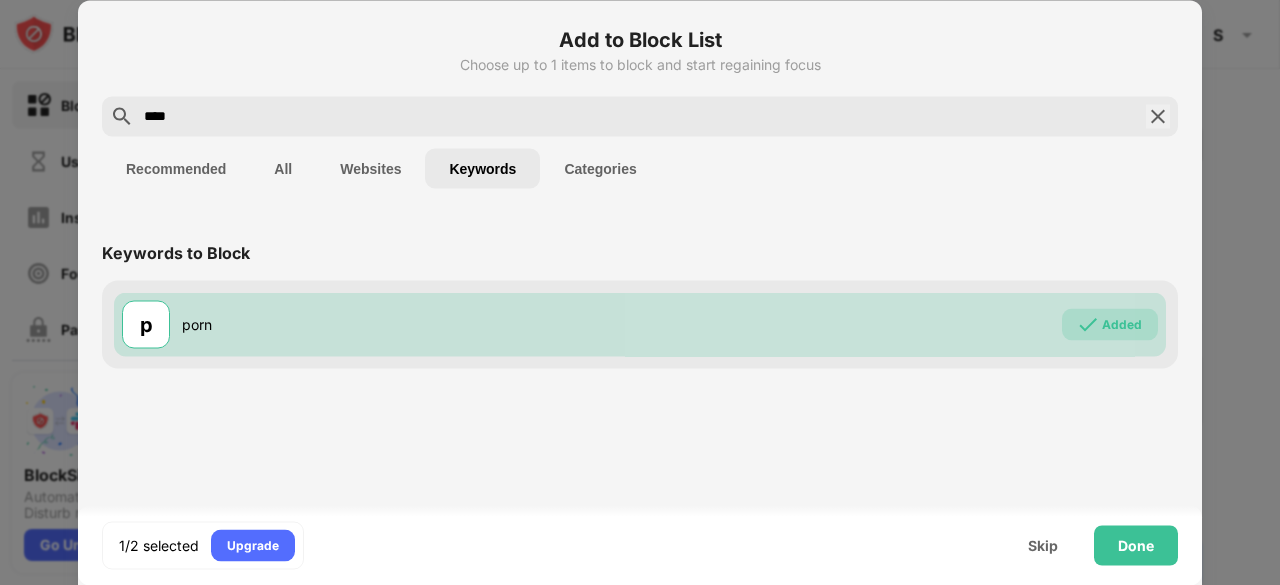 click on "****" at bounding box center (640, 116) 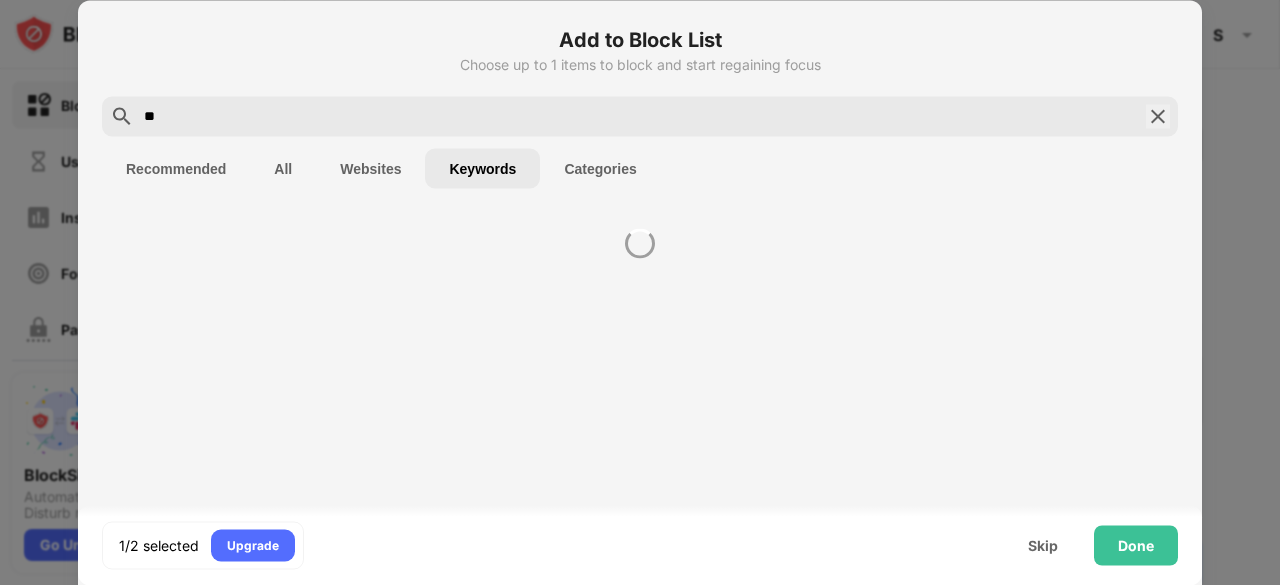 type on "*" 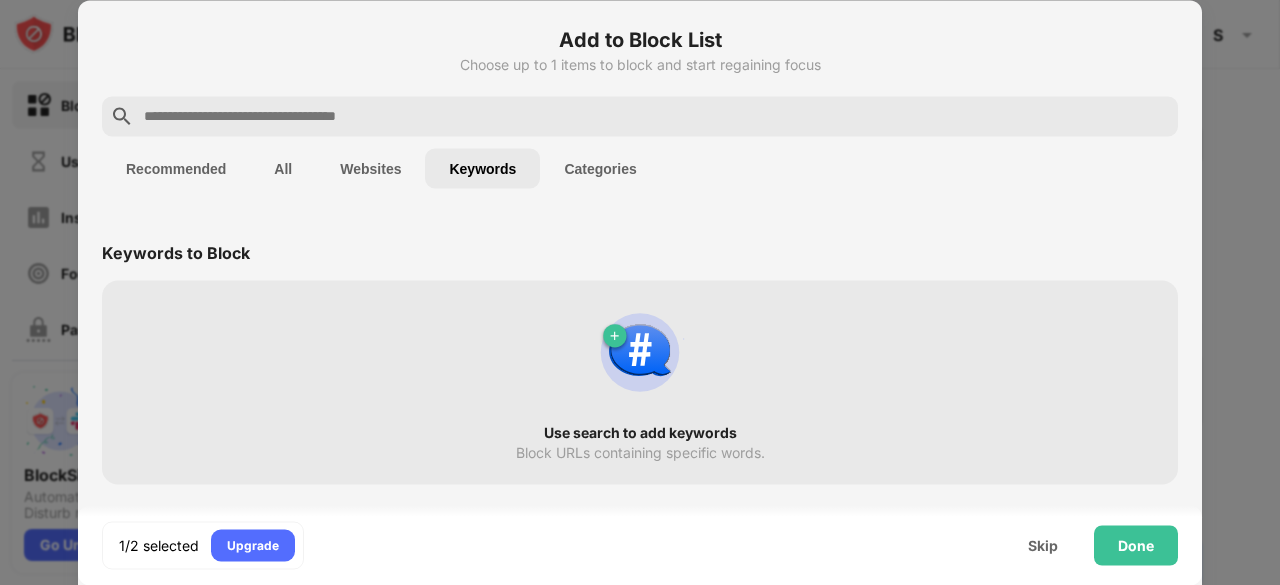 type 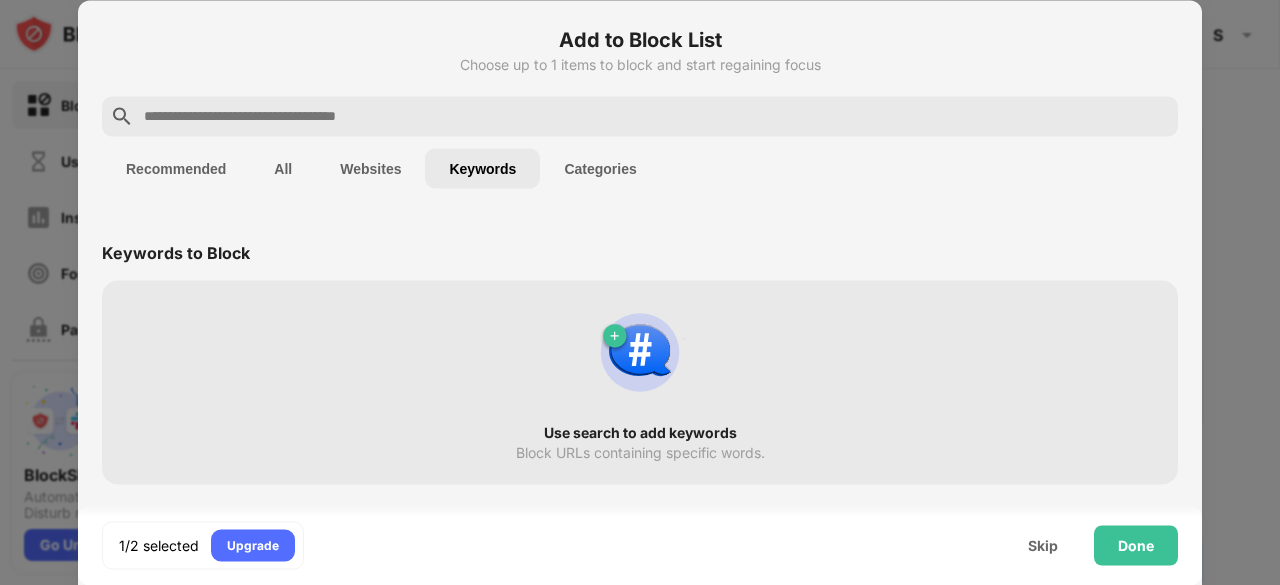 click on "Categories" at bounding box center [600, 168] 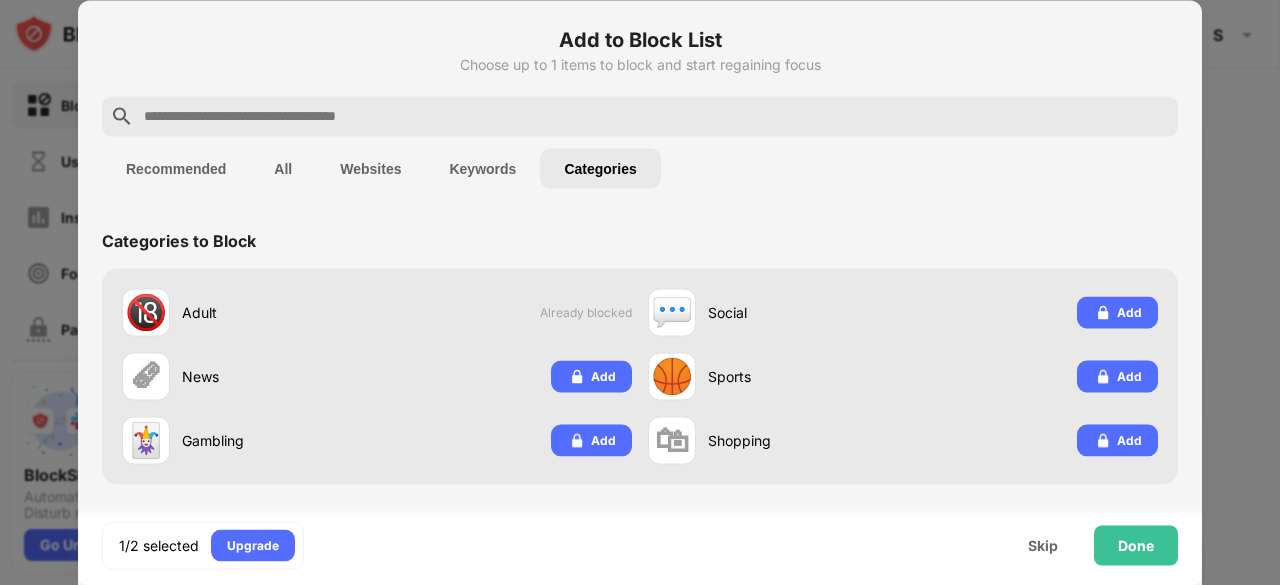 click on "Keywords" at bounding box center (482, 168) 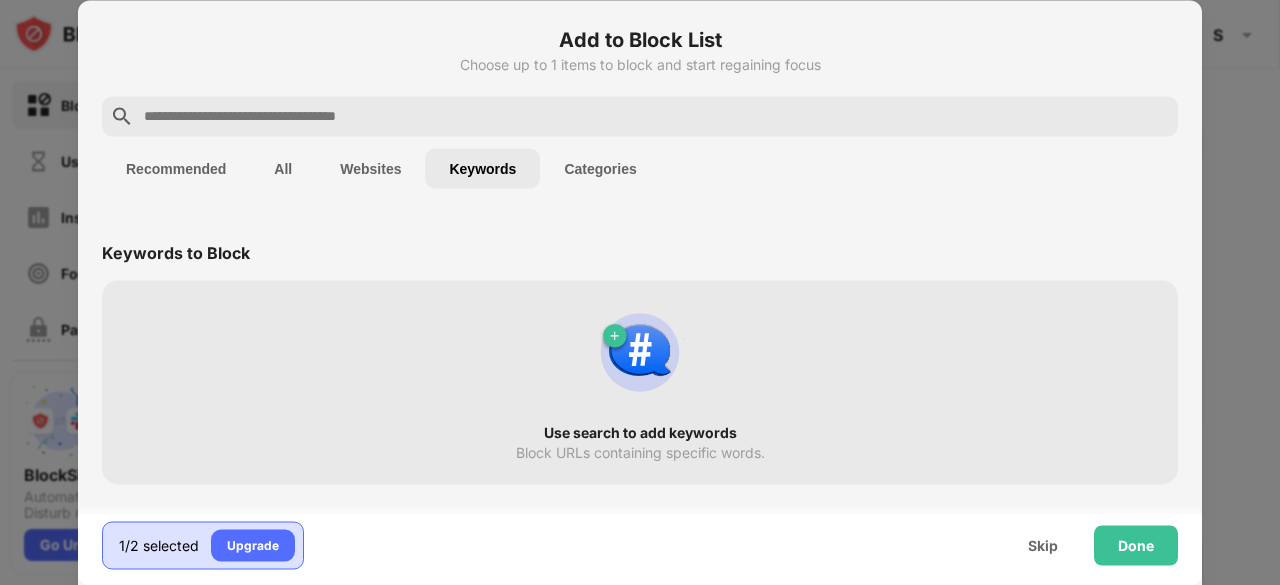 click on "1/2 selected" at bounding box center [159, 545] 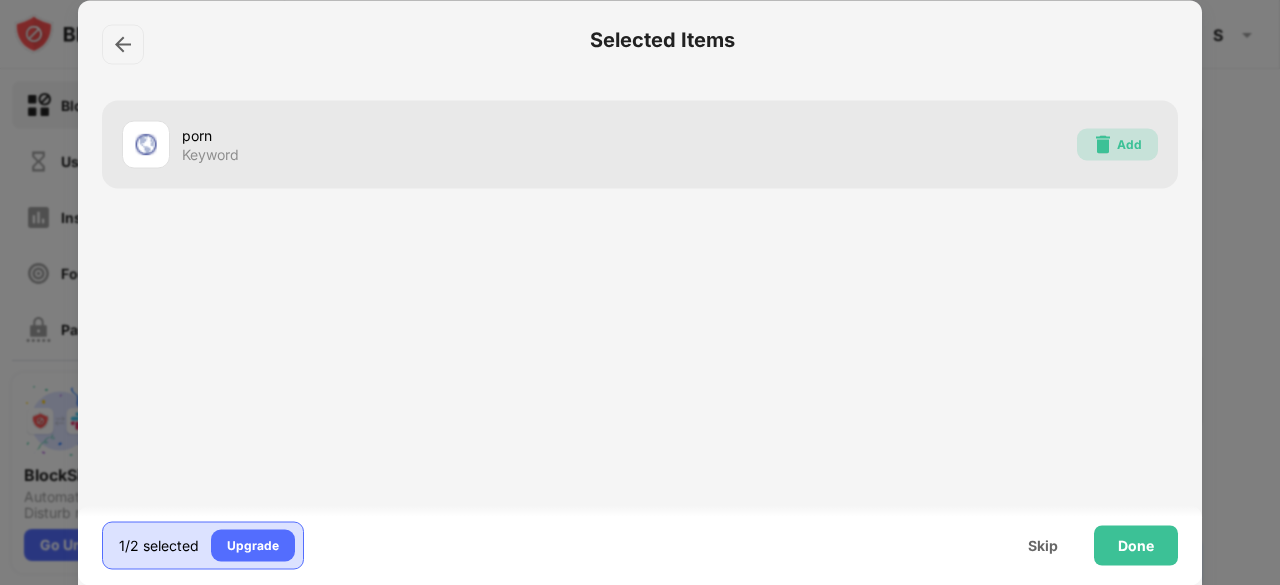 click on "Add" at bounding box center (1129, 144) 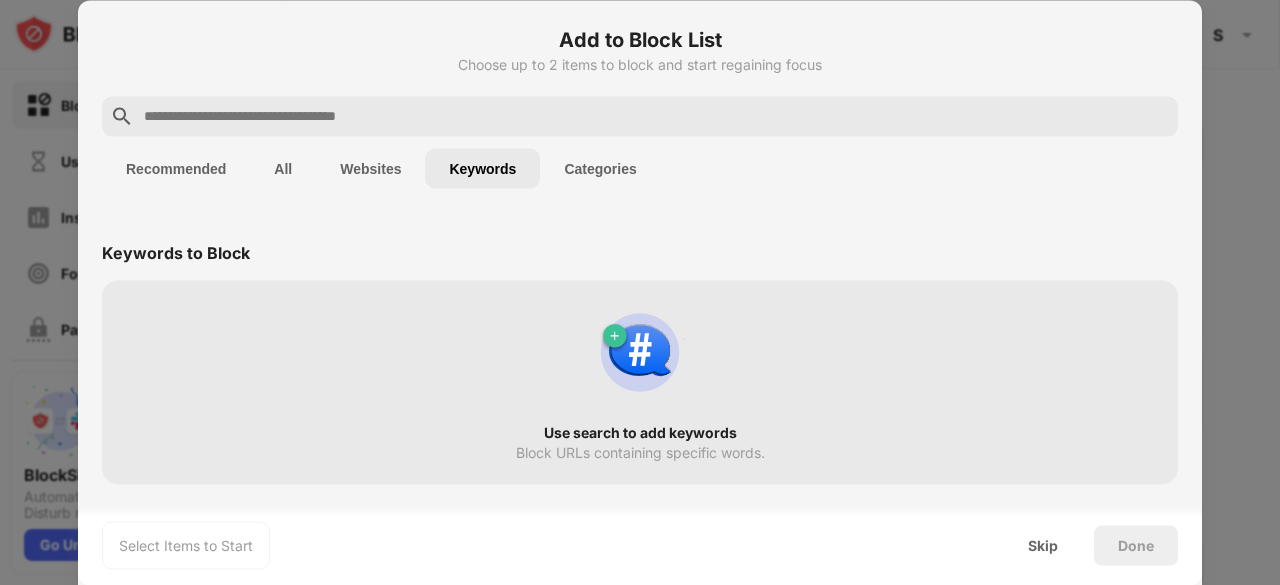 click on "Categories" at bounding box center (600, 168) 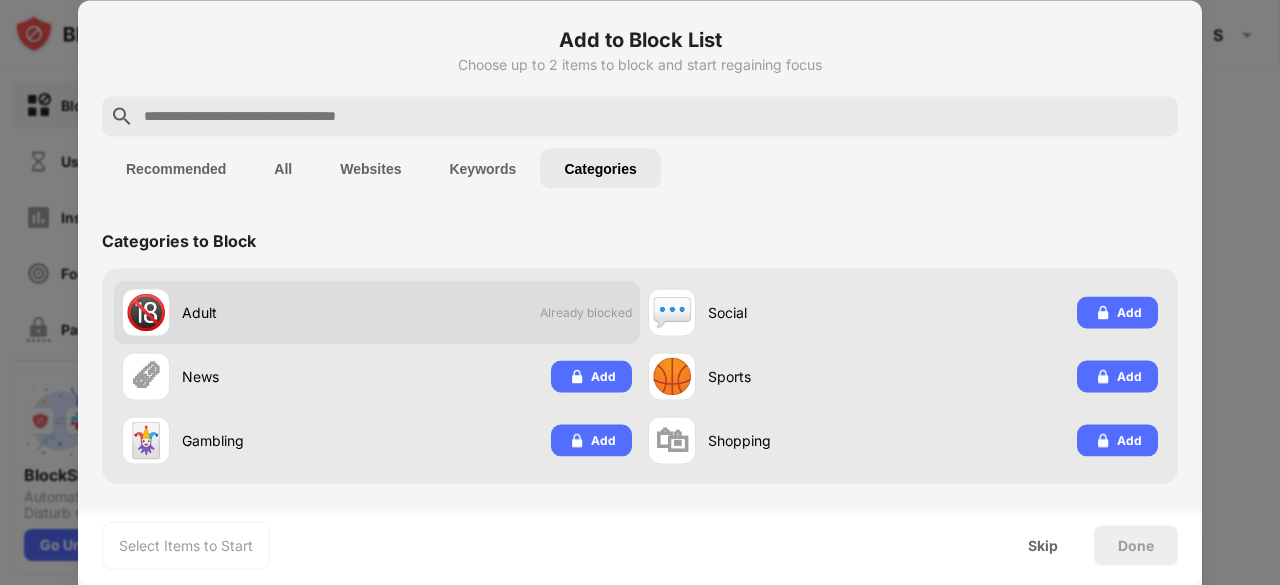 click on "🔞 Adult Already blocked" at bounding box center (377, 312) 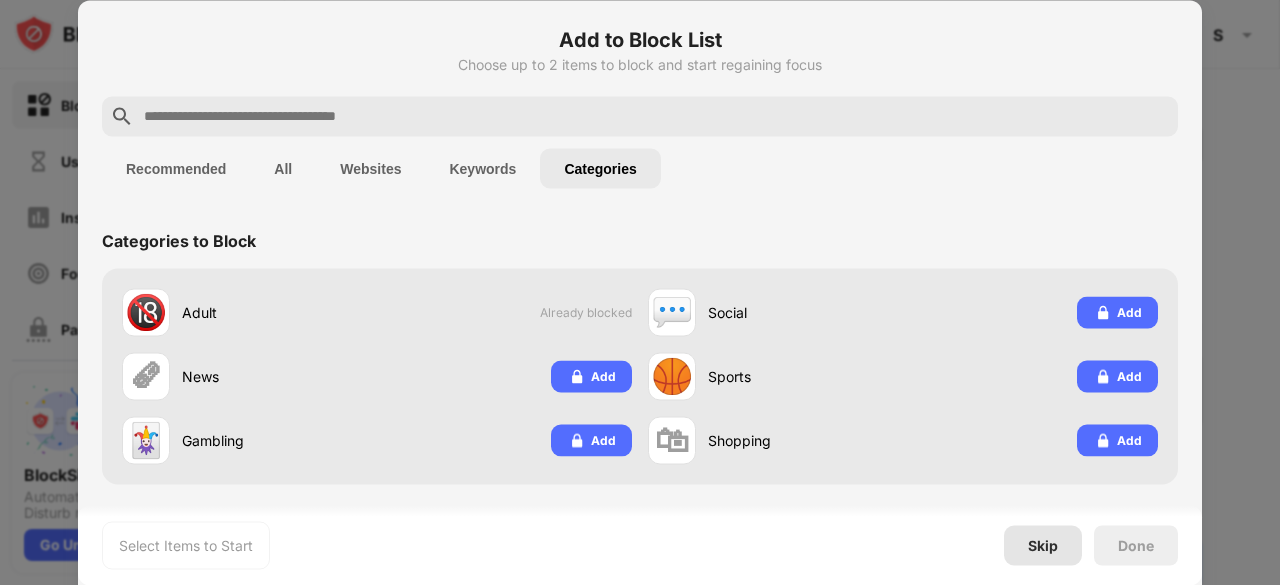 drag, startPoint x: 1136, startPoint y: 546, endPoint x: 1018, endPoint y: 552, distance: 118.15244 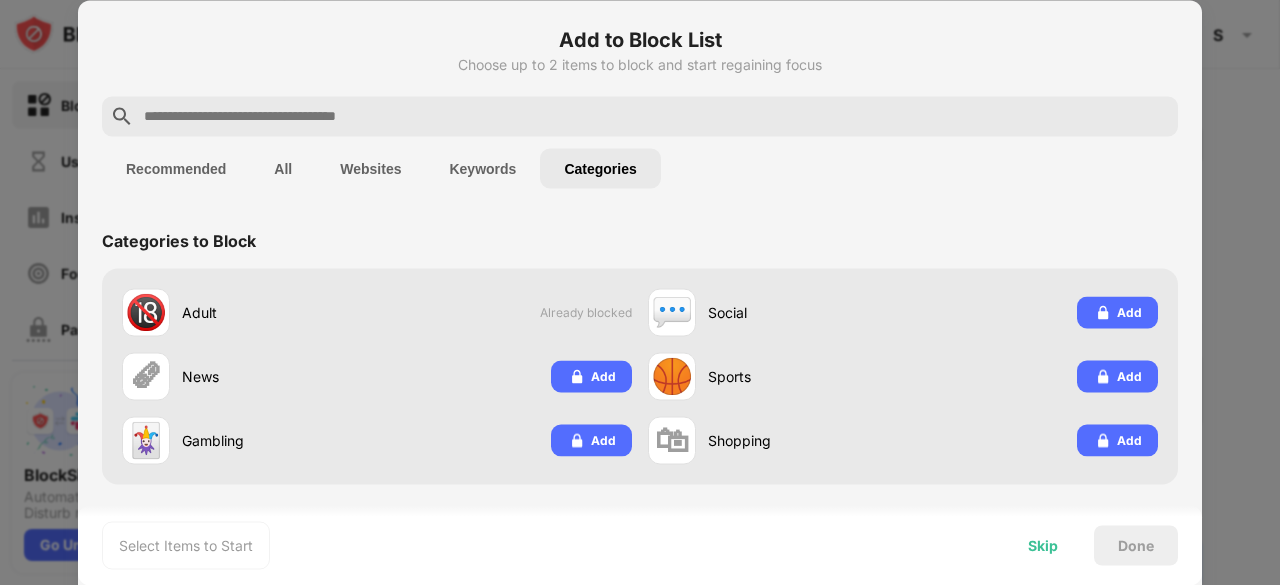 click on "Skip" at bounding box center [1043, 545] 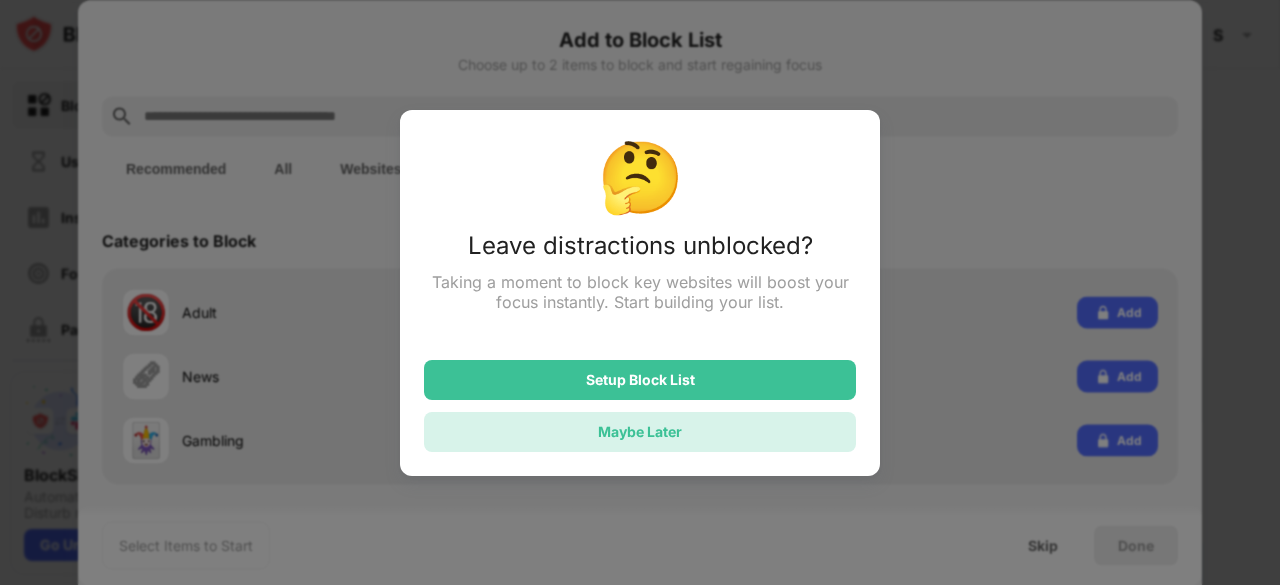 click on "Maybe Later" at bounding box center (640, 432) 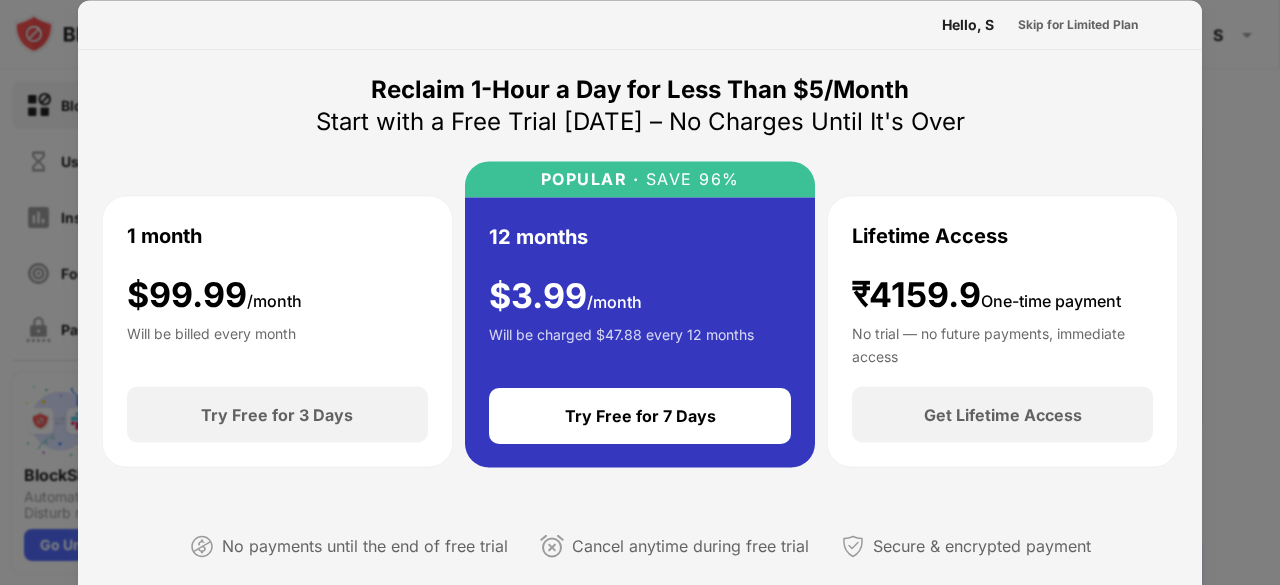 click at bounding box center (640, 292) 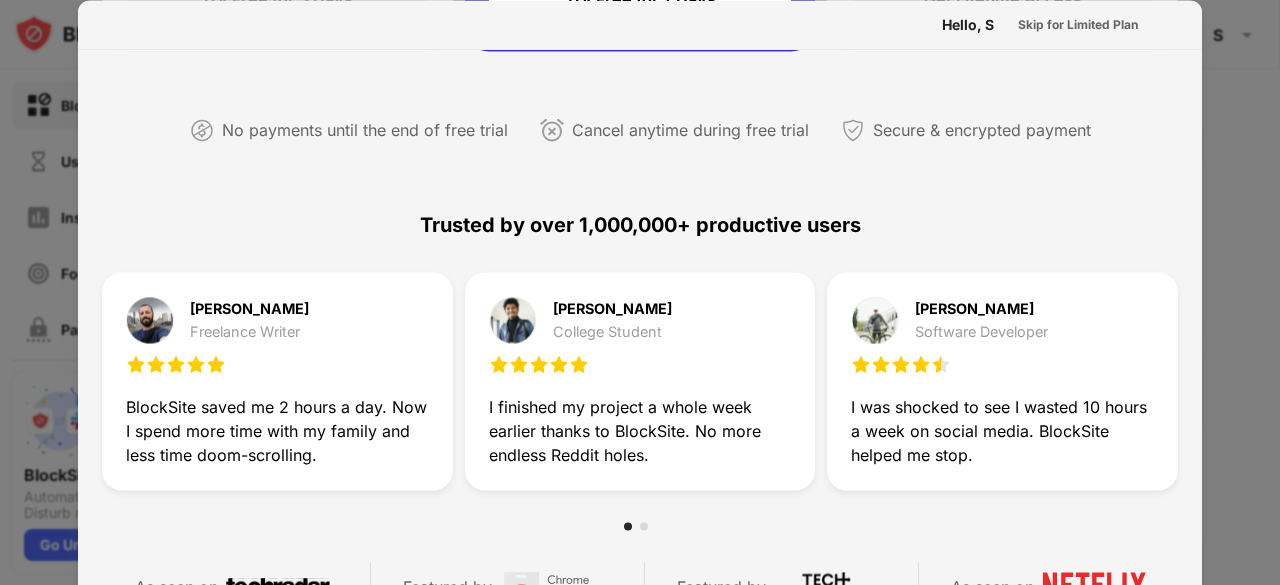 scroll, scrollTop: 0, scrollLeft: 0, axis: both 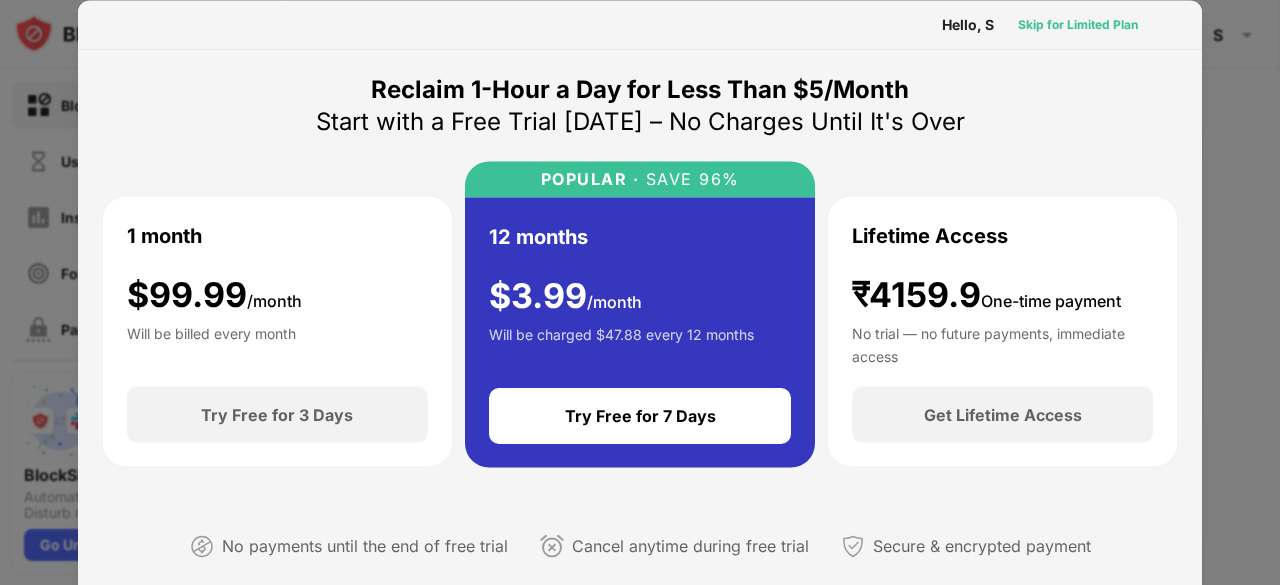 click on "Skip for Limited Plan" at bounding box center (1078, 24) 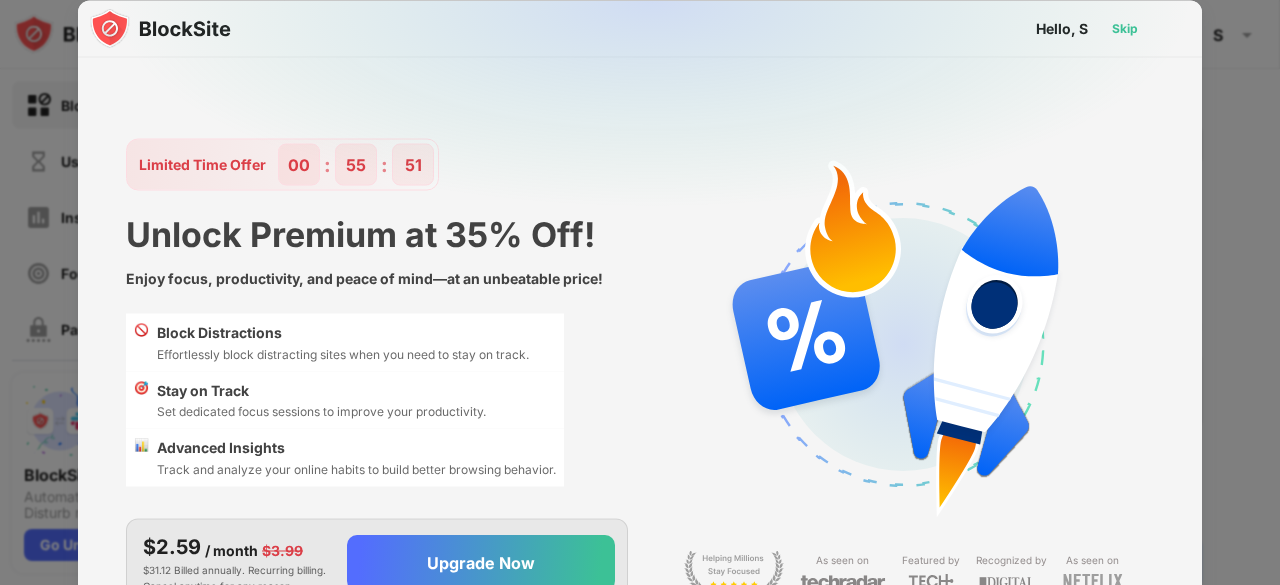 click on "Skip" at bounding box center (1125, 28) 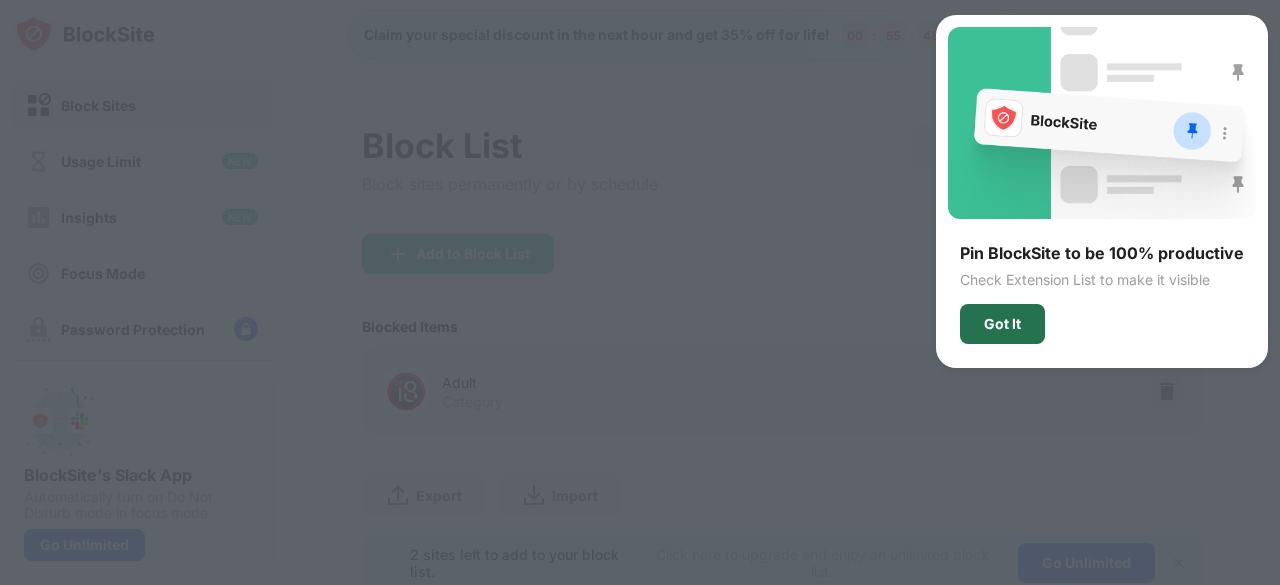 click on "Got It" at bounding box center (1002, 324) 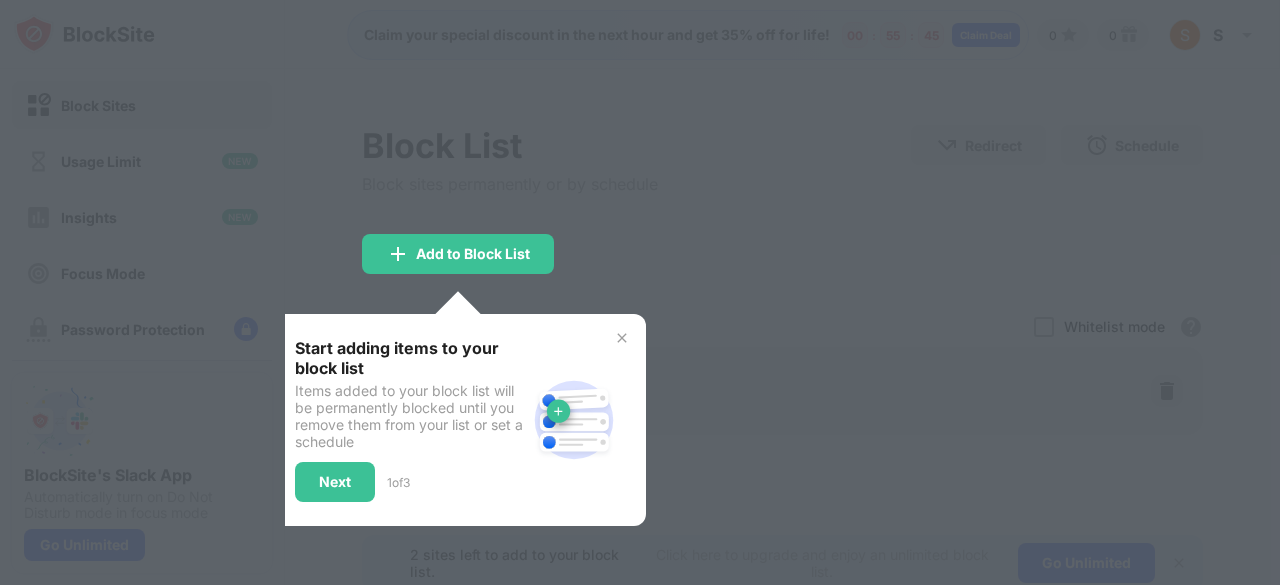 click at bounding box center [622, 338] 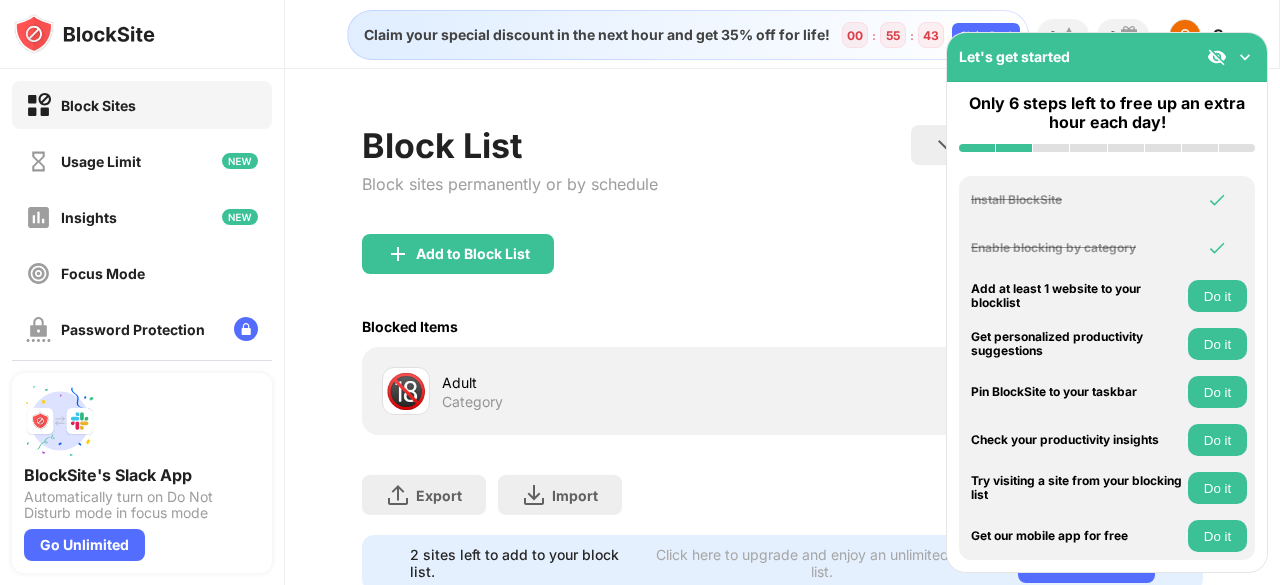 click on "Add to Block List" at bounding box center [782, 270] 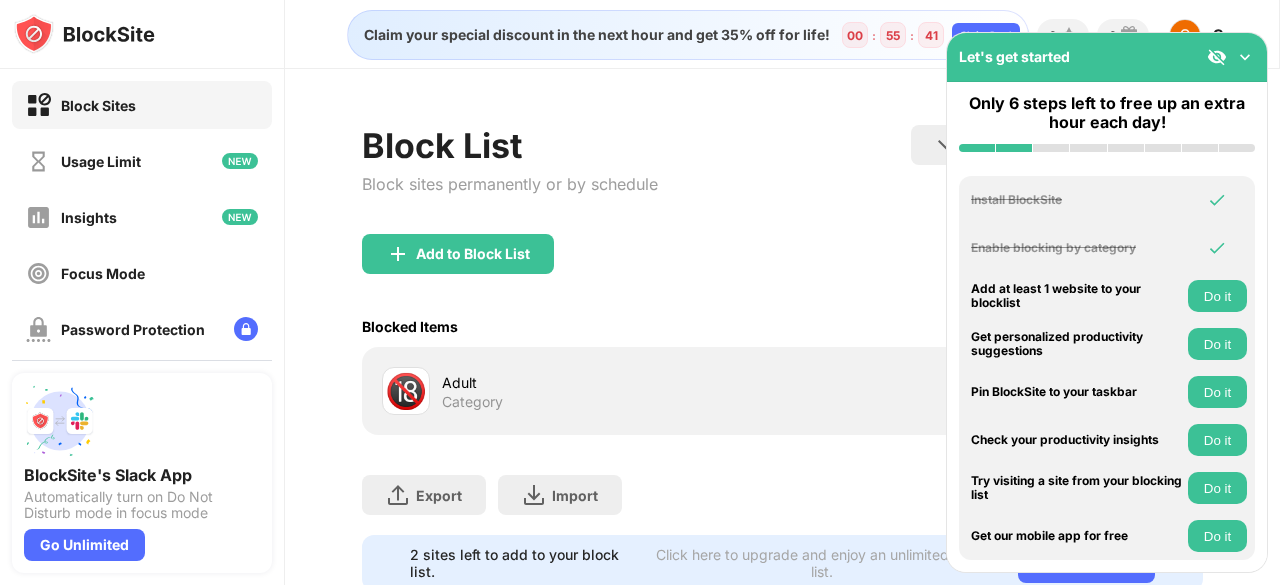 click at bounding box center [1245, 57] 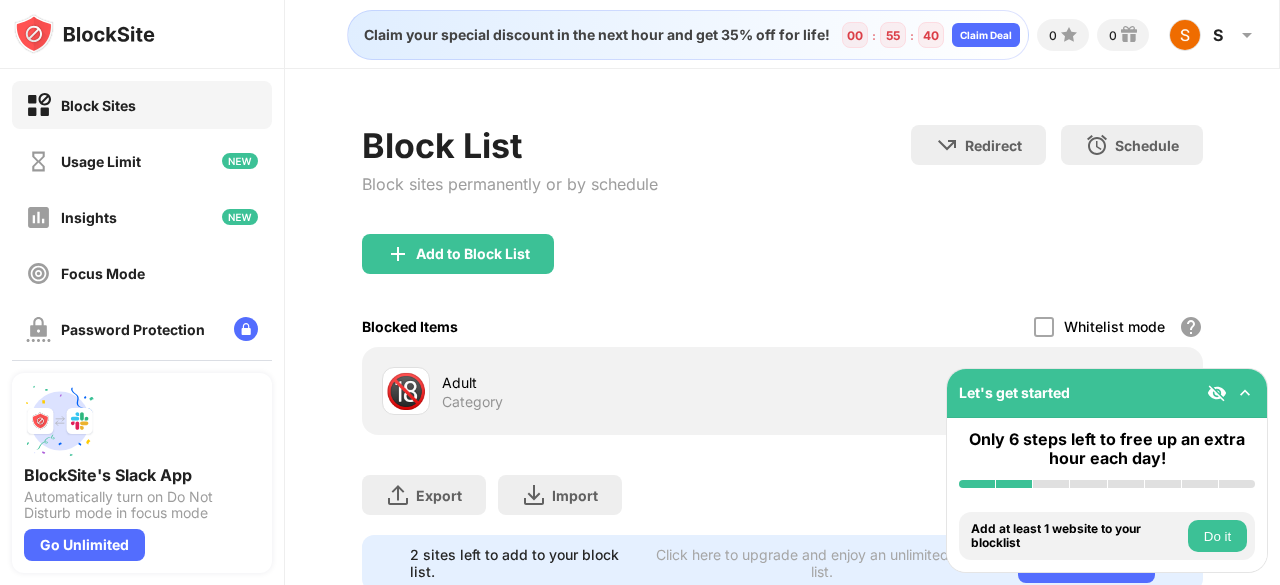 click on "Add to Block List" at bounding box center [782, 270] 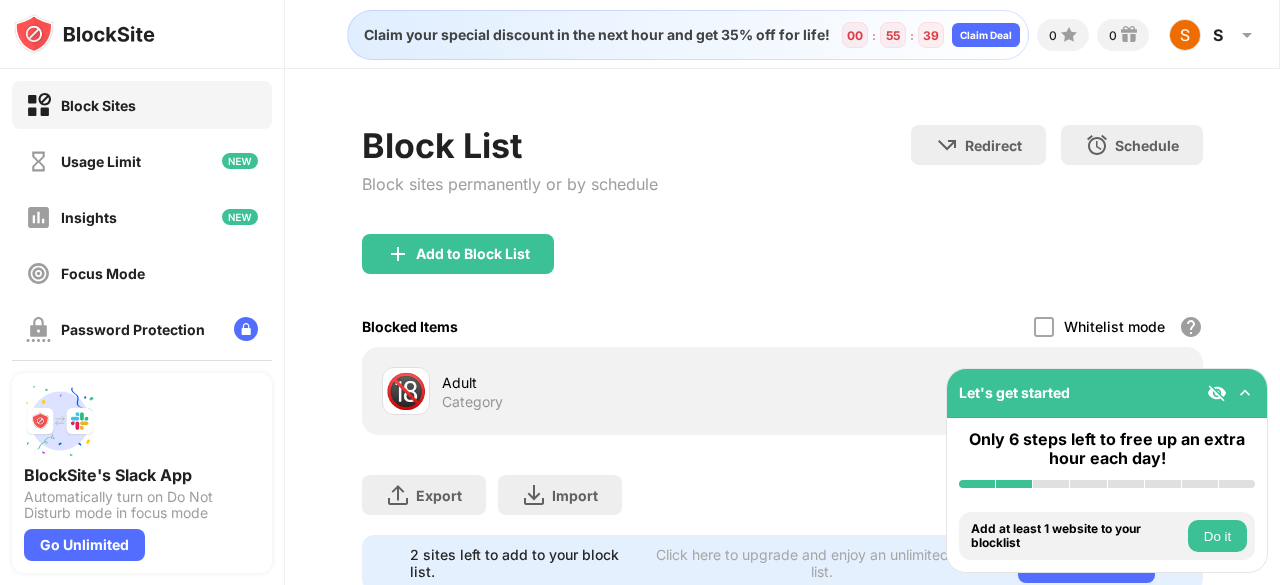 scroll, scrollTop: 76, scrollLeft: 0, axis: vertical 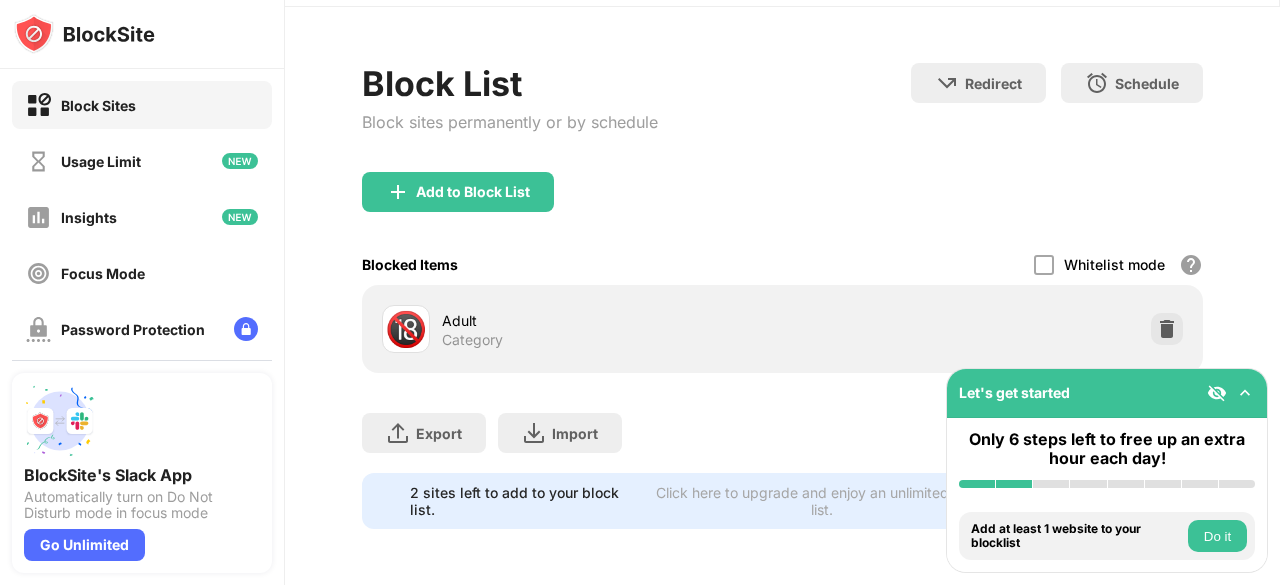 click on "Adult" at bounding box center (612, 320) 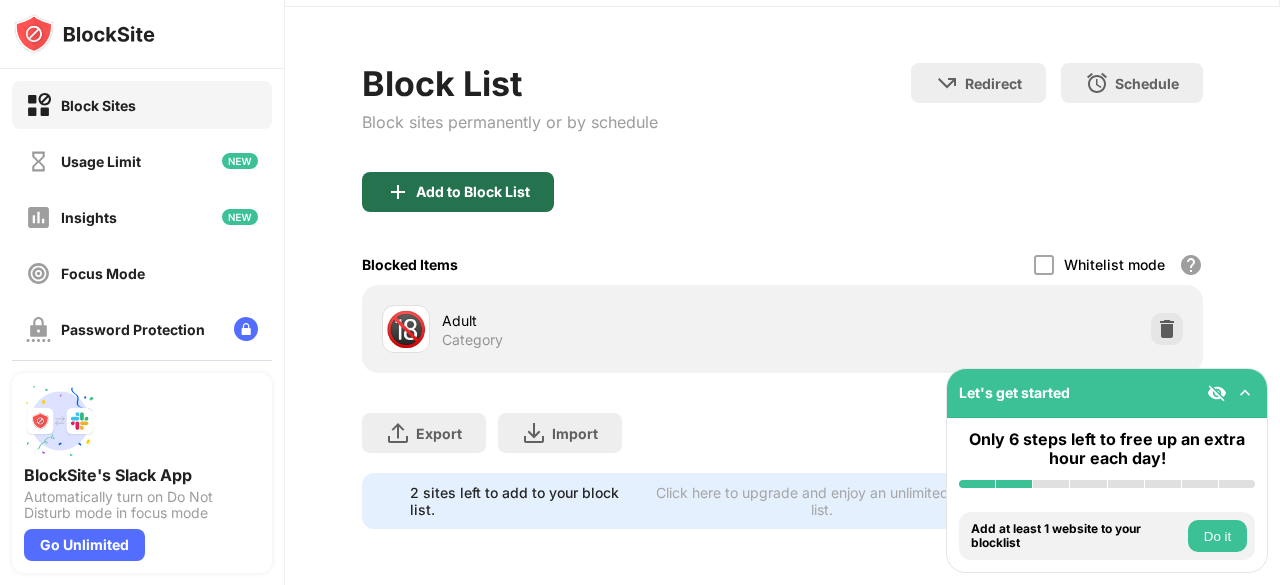 click on "Add to Block List" at bounding box center (473, 192) 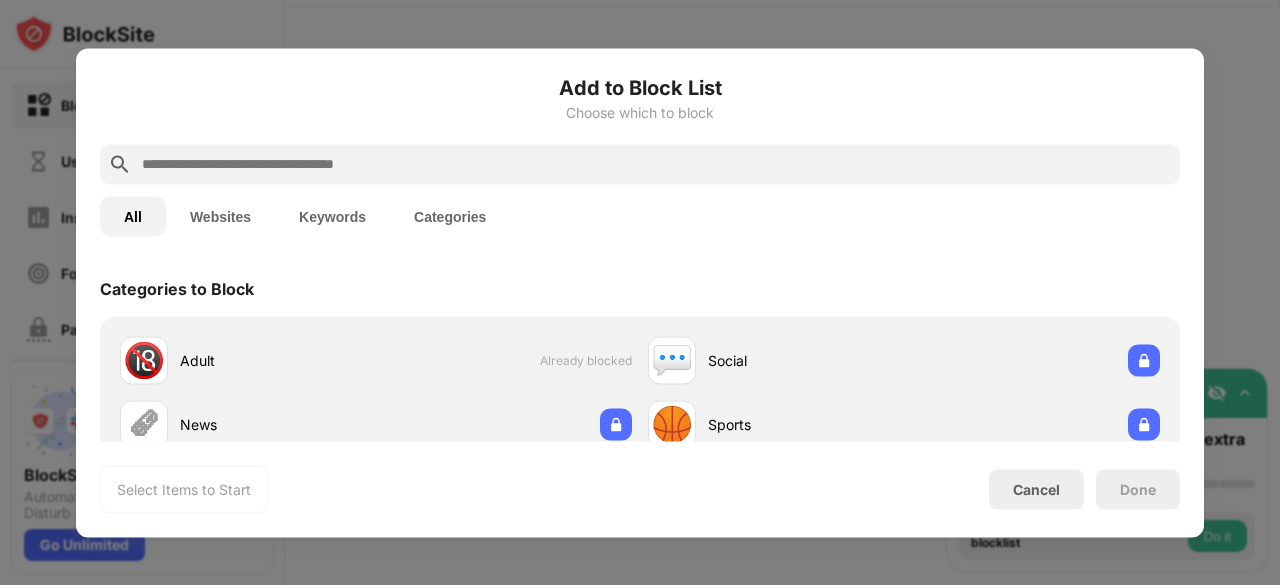 click at bounding box center (656, 164) 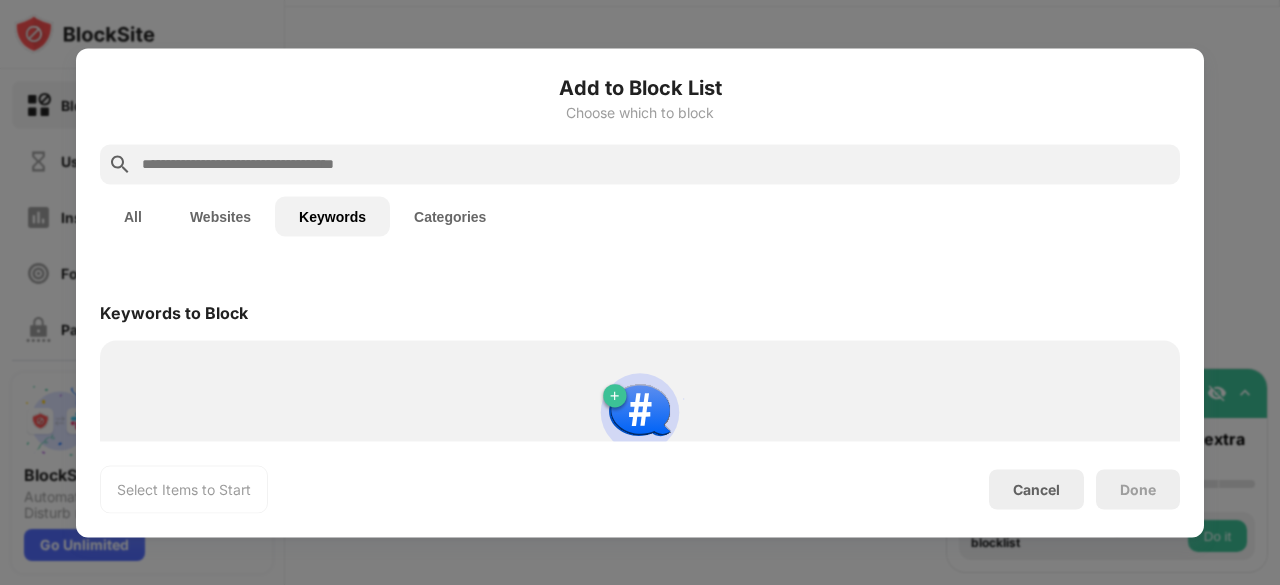click at bounding box center (656, 164) 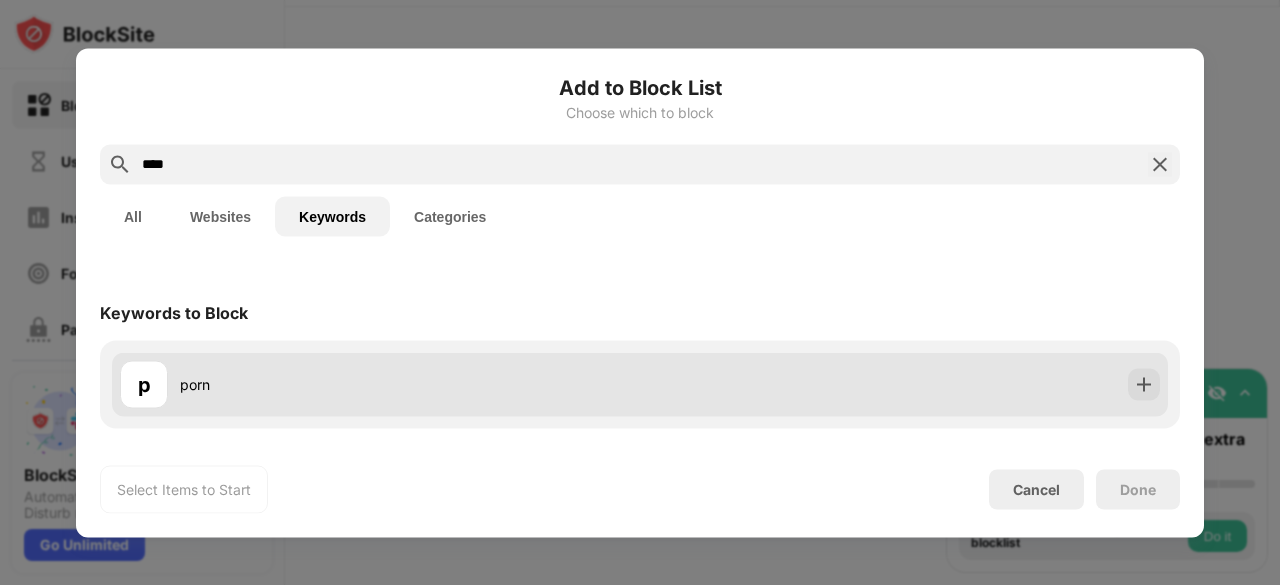 type on "****" 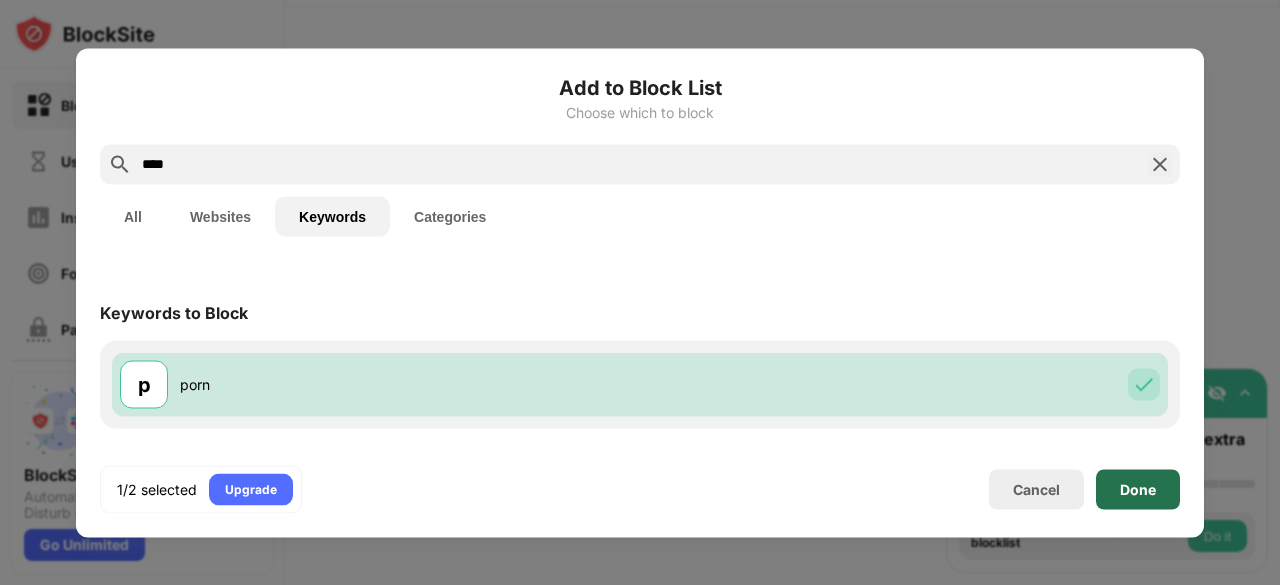 click on "Done" at bounding box center (1138, 489) 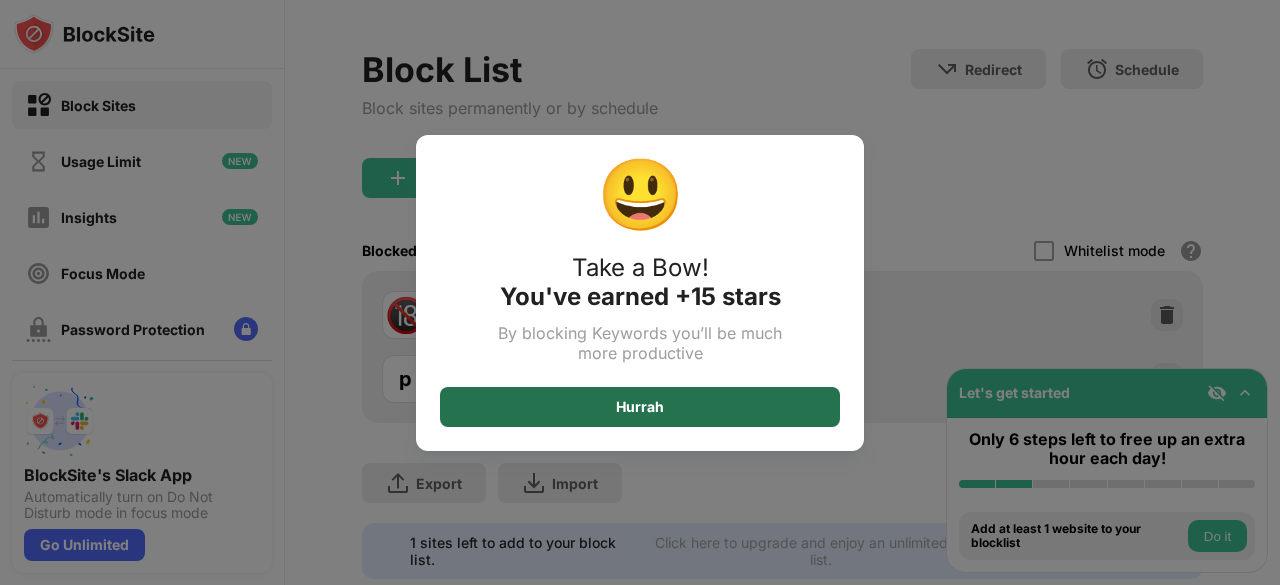click on "Hurrah" at bounding box center (640, 407) 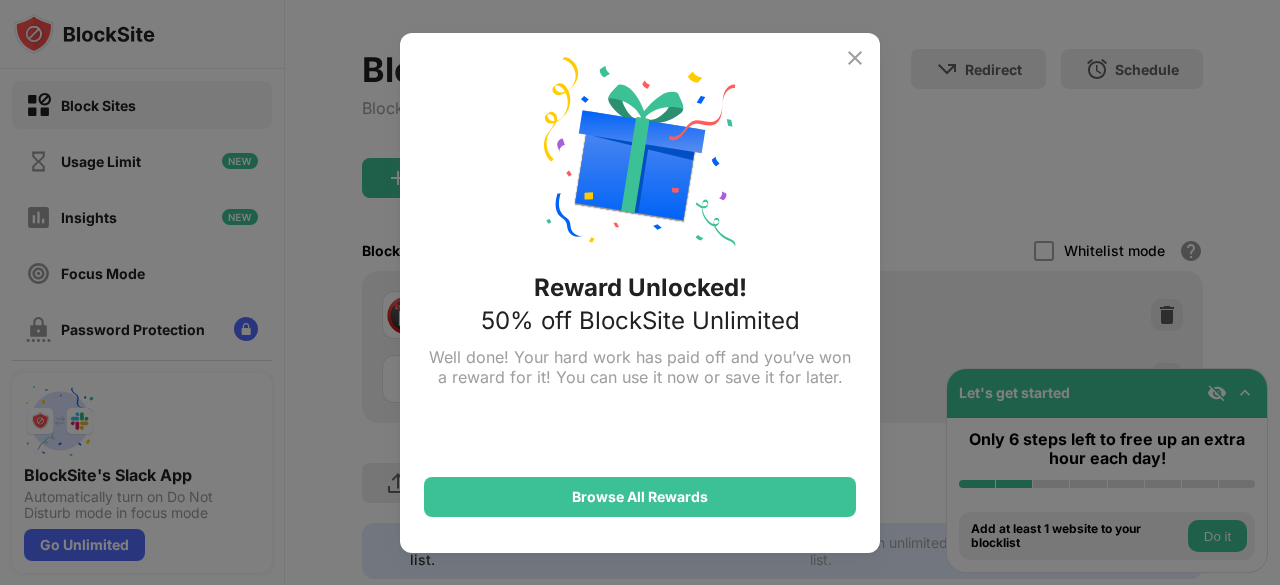 click at bounding box center (855, 58) 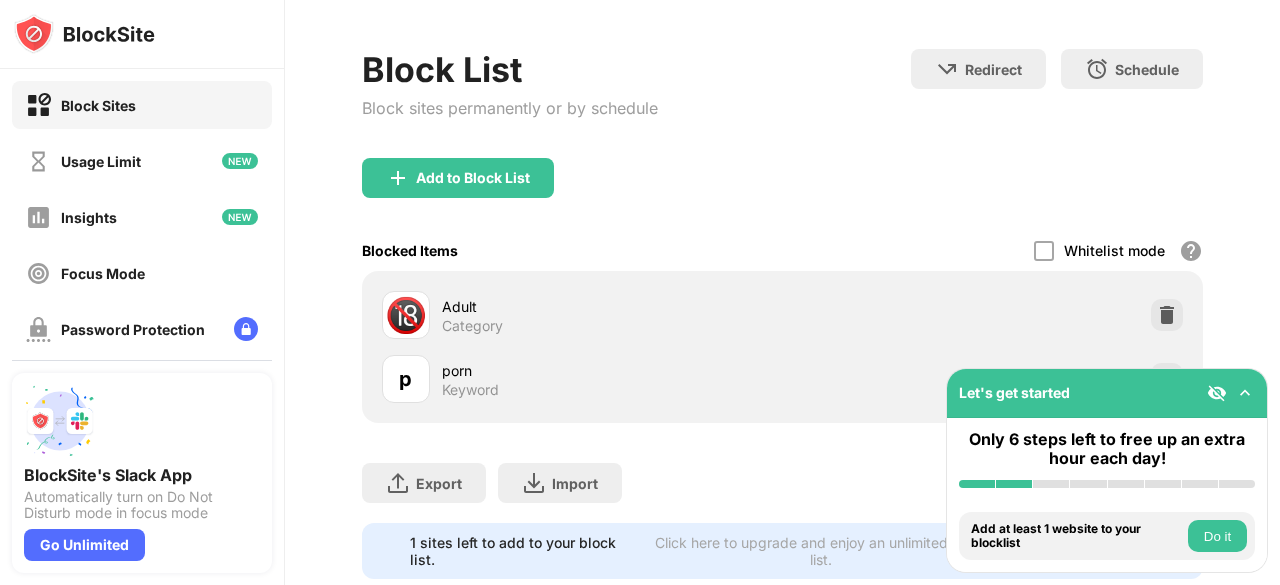 click on "Do it" at bounding box center (1217, 536) 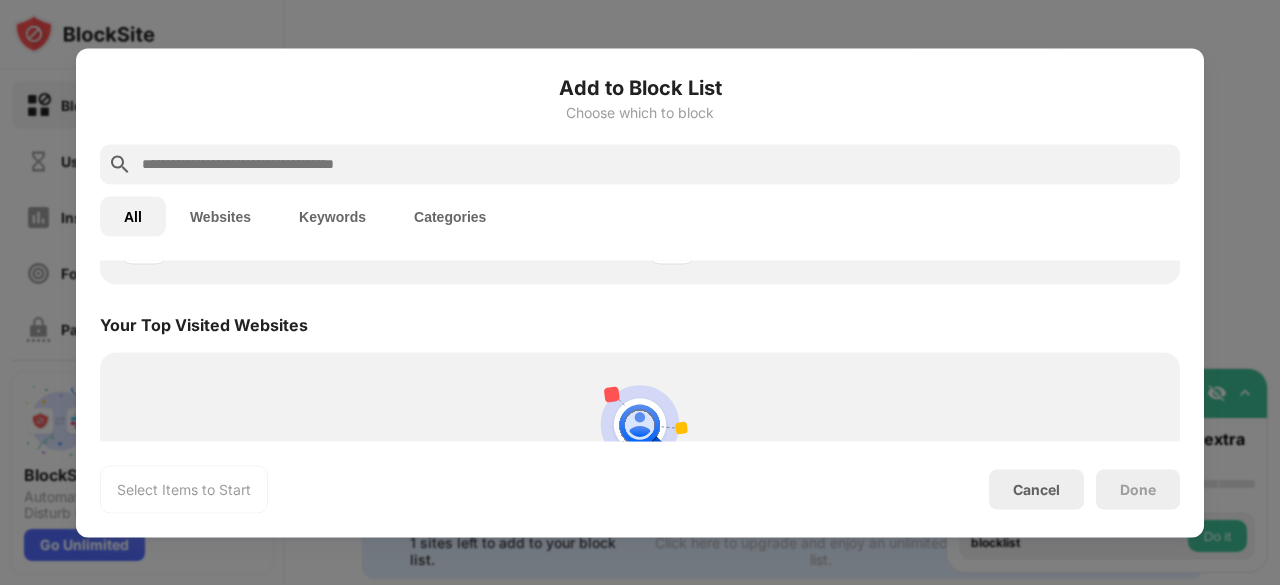 scroll, scrollTop: 668, scrollLeft: 0, axis: vertical 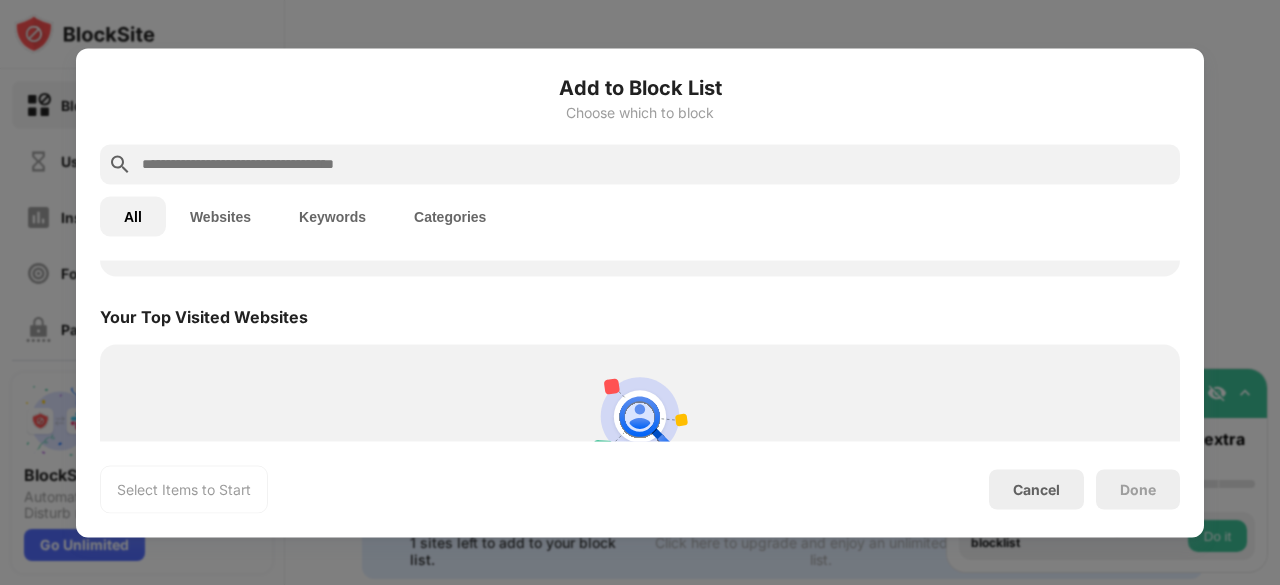 click on "Categories" at bounding box center (450, 216) 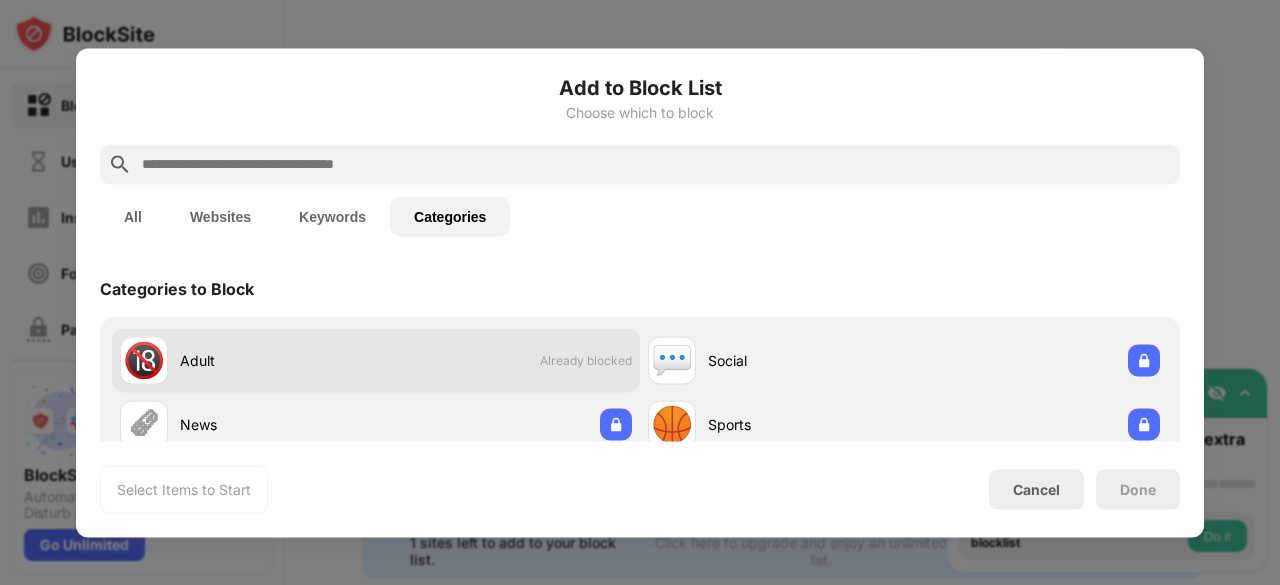 scroll, scrollTop: 114, scrollLeft: 0, axis: vertical 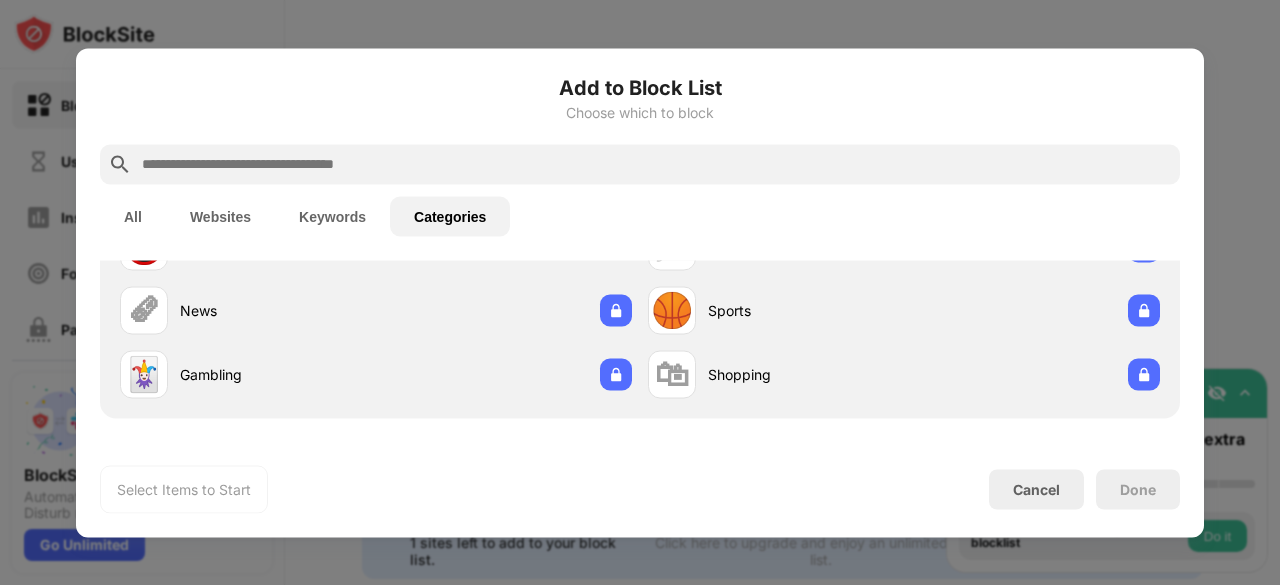 click on "Keywords" at bounding box center [332, 216] 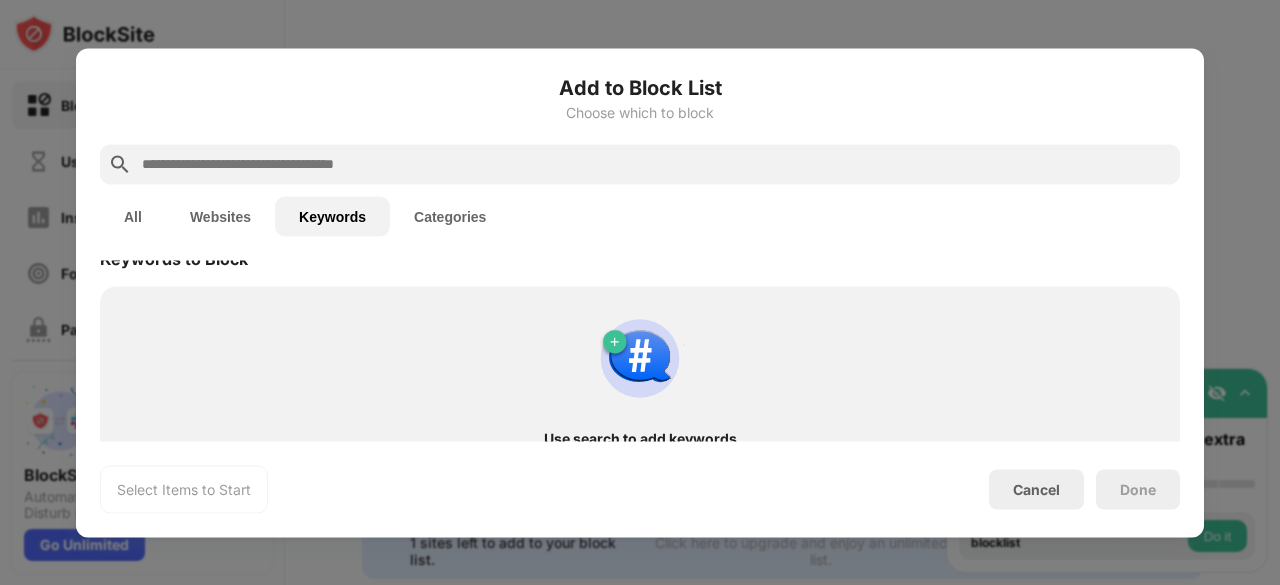 scroll, scrollTop: 0, scrollLeft: 0, axis: both 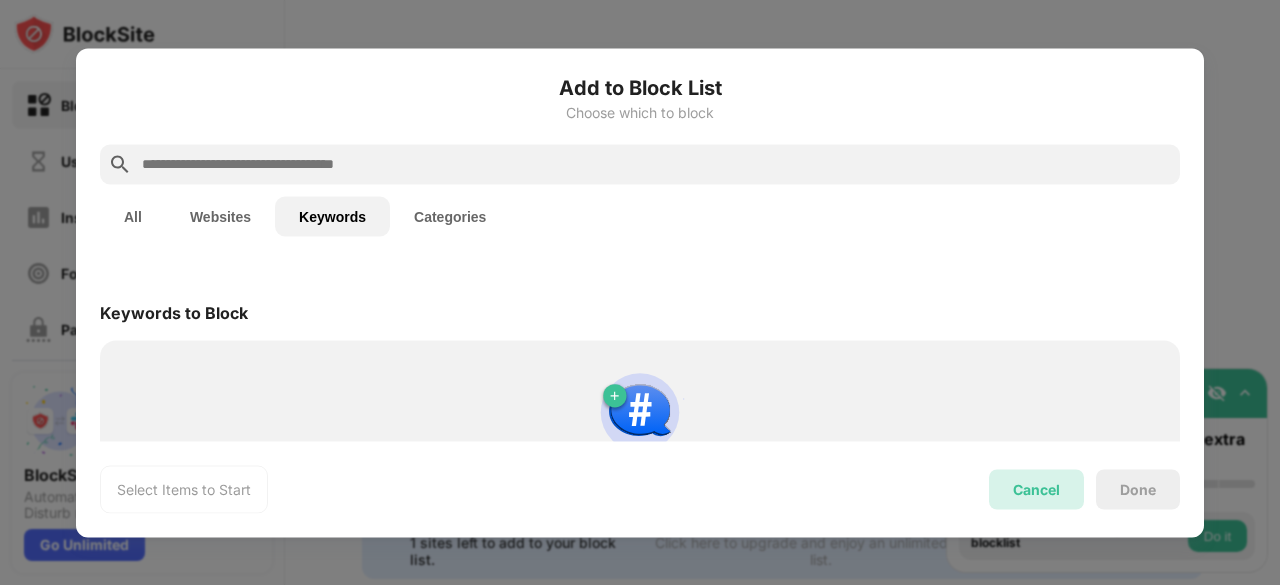 click on "Cancel" at bounding box center (1036, 489) 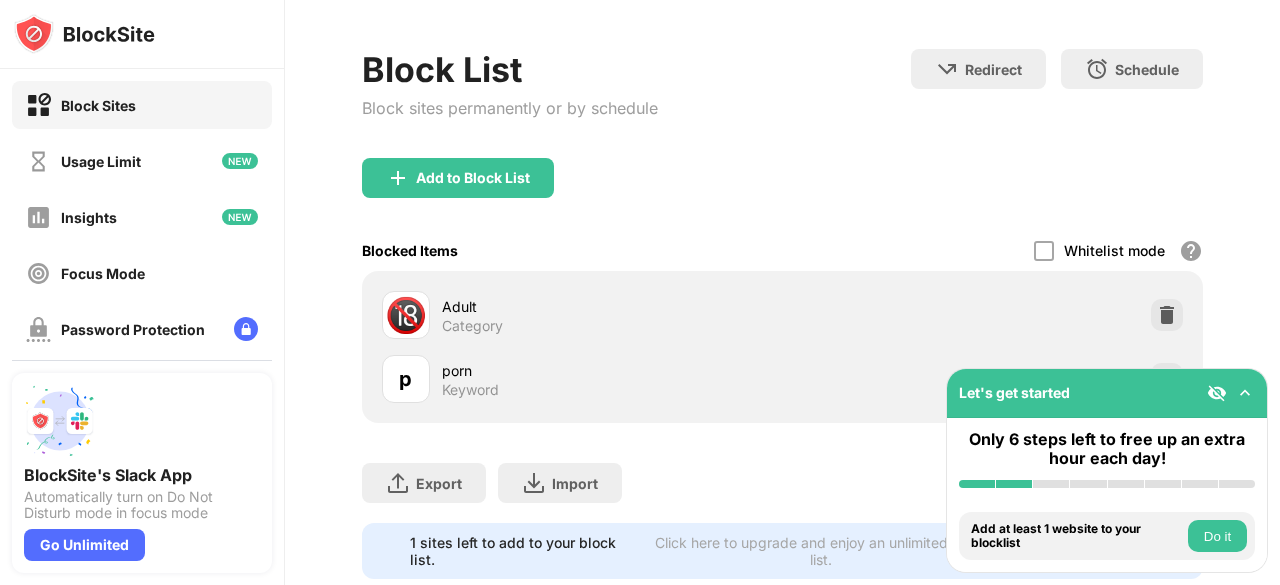 scroll, scrollTop: 0, scrollLeft: 5, axis: horizontal 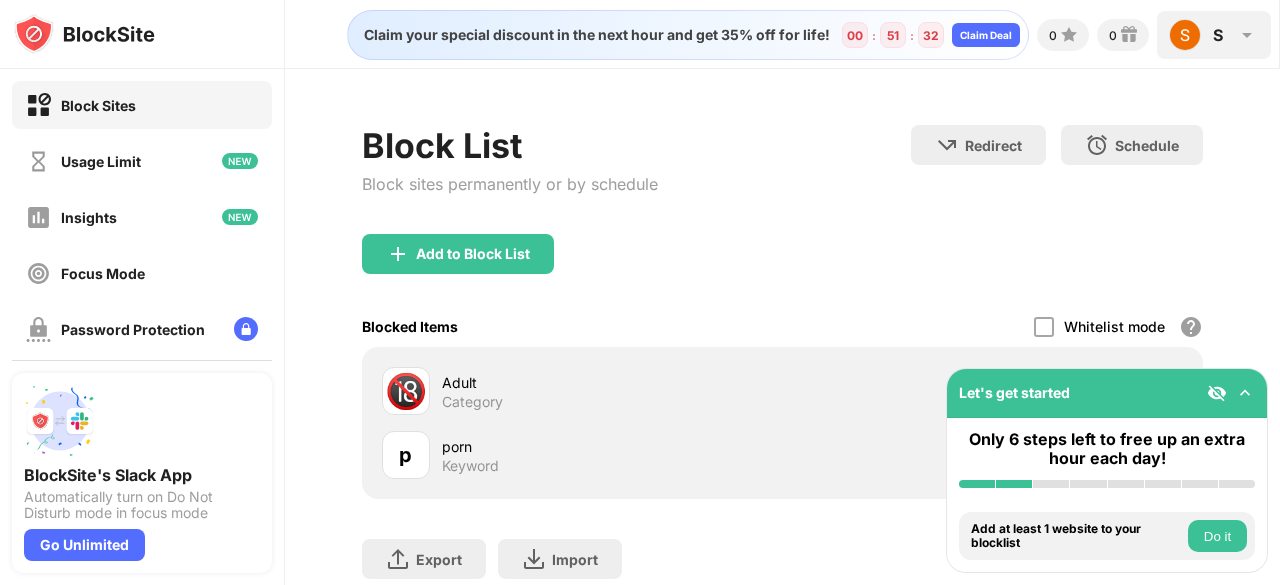 click on "S S P View Account Insights Premium Rewards Settings Support Log Out" at bounding box center (1214, 35) 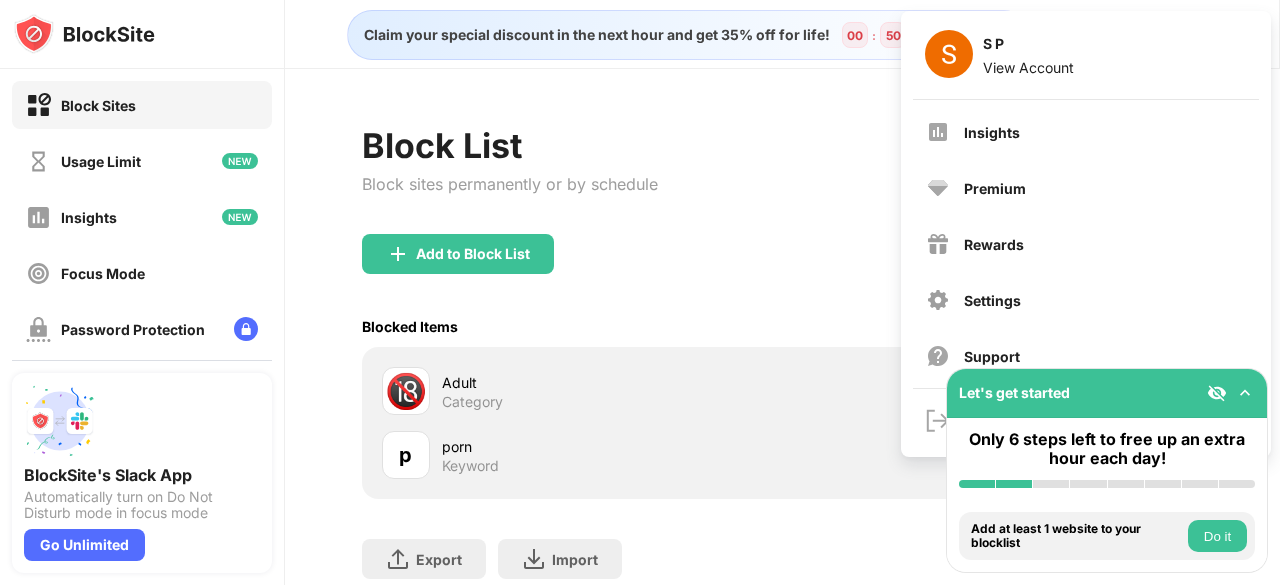 scroll, scrollTop: 0, scrollLeft: 0, axis: both 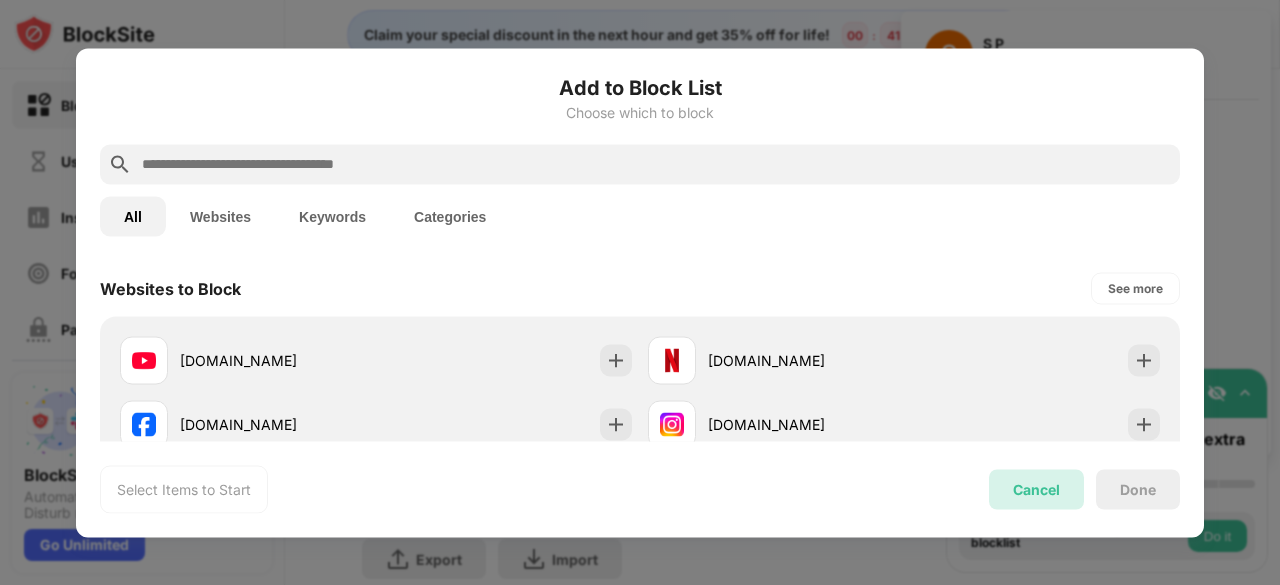 click on "Cancel" at bounding box center (1036, 489) 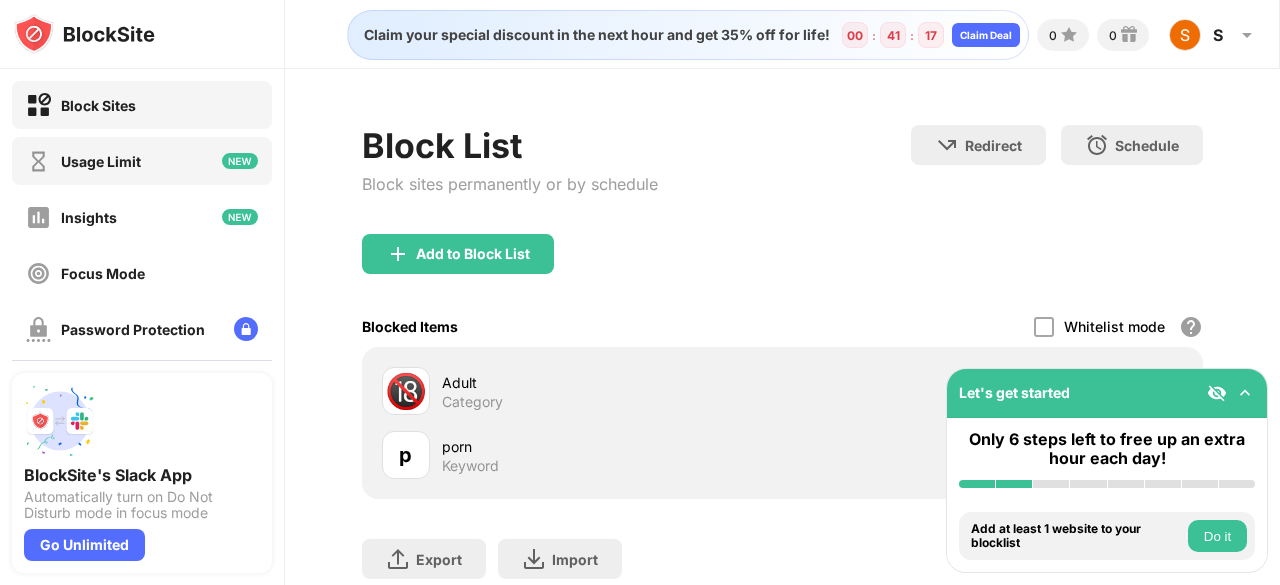 click on "Usage Limit" at bounding box center (142, 161) 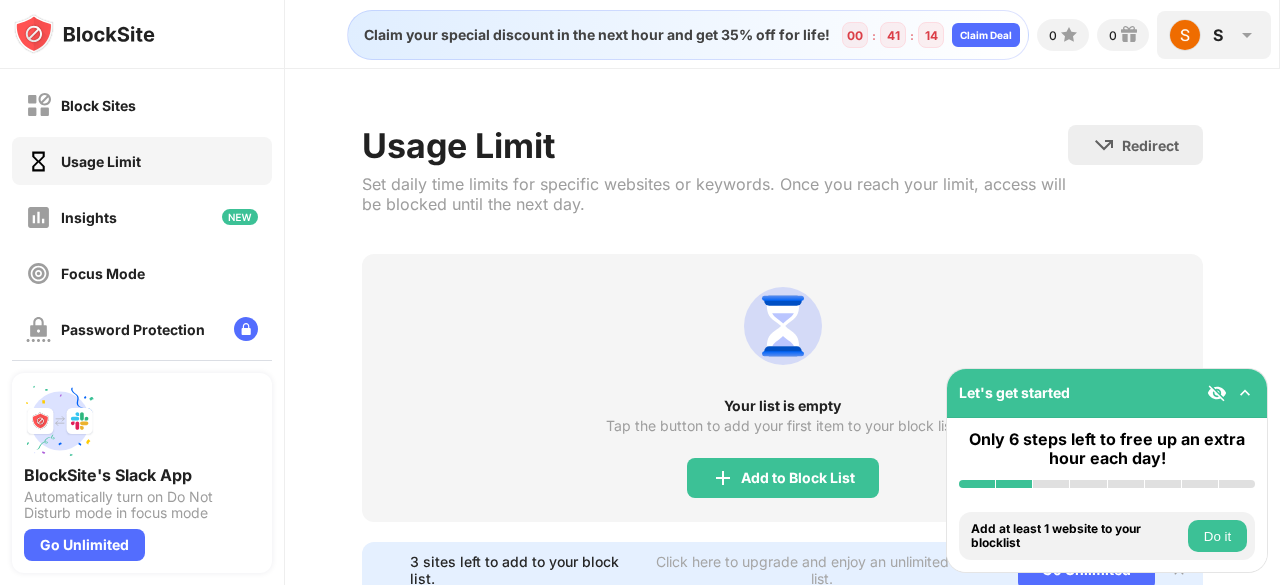 click on "S S P View Account Insights Premium Rewards Settings Support Log Out" at bounding box center [1214, 35] 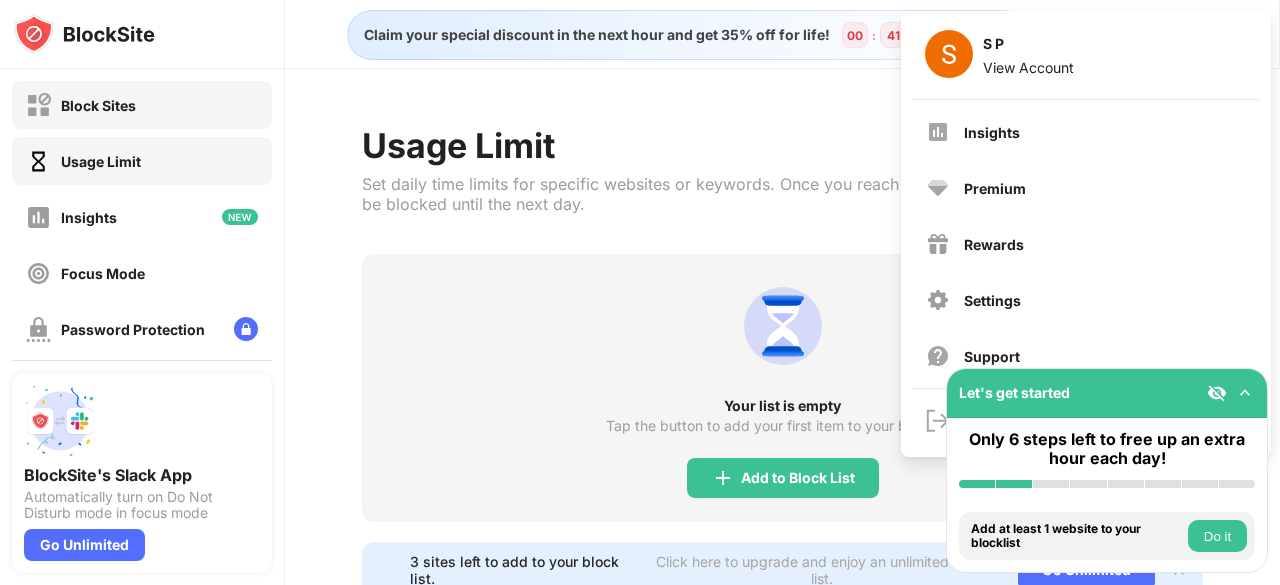 click on "Block Sites" at bounding box center [98, 105] 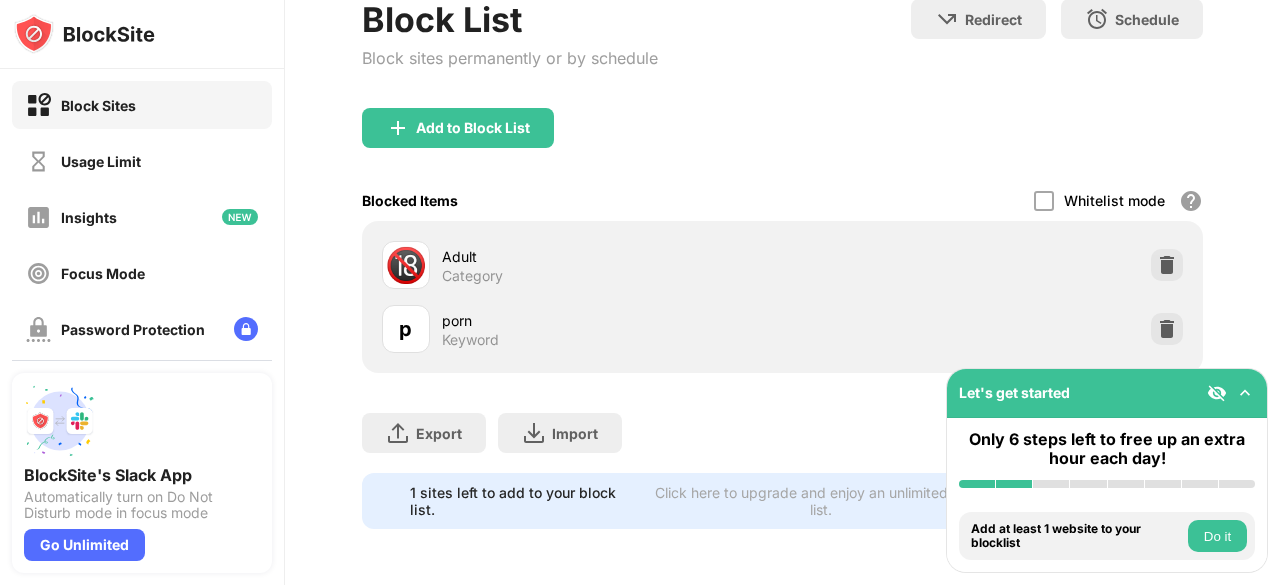 scroll, scrollTop: 140, scrollLeft: 0, axis: vertical 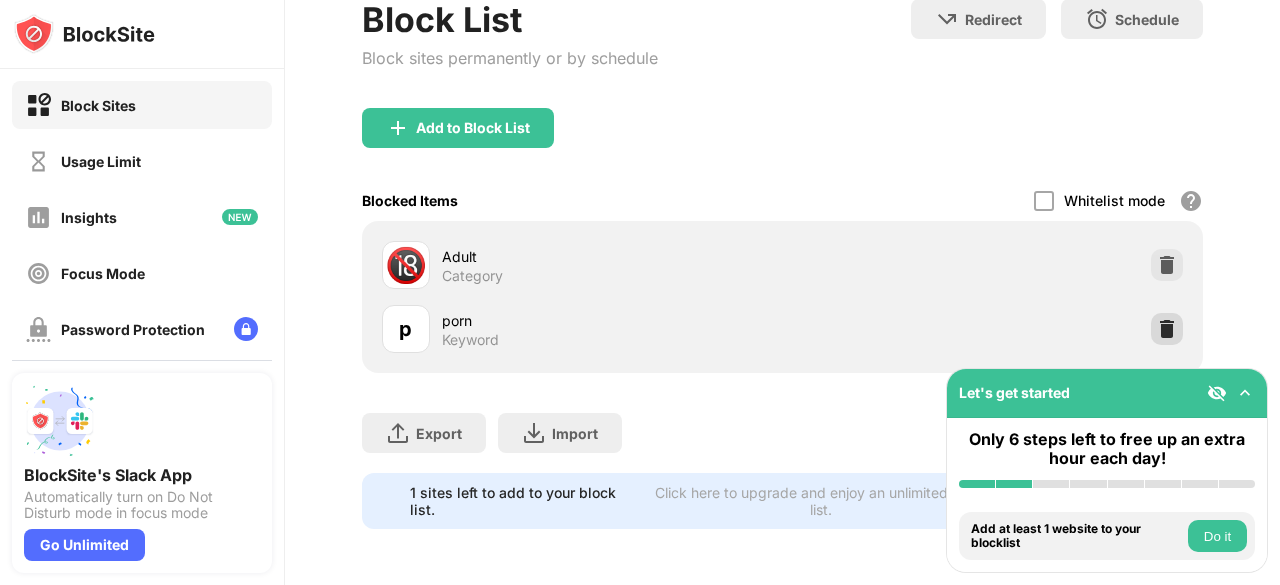 click at bounding box center [1167, 329] 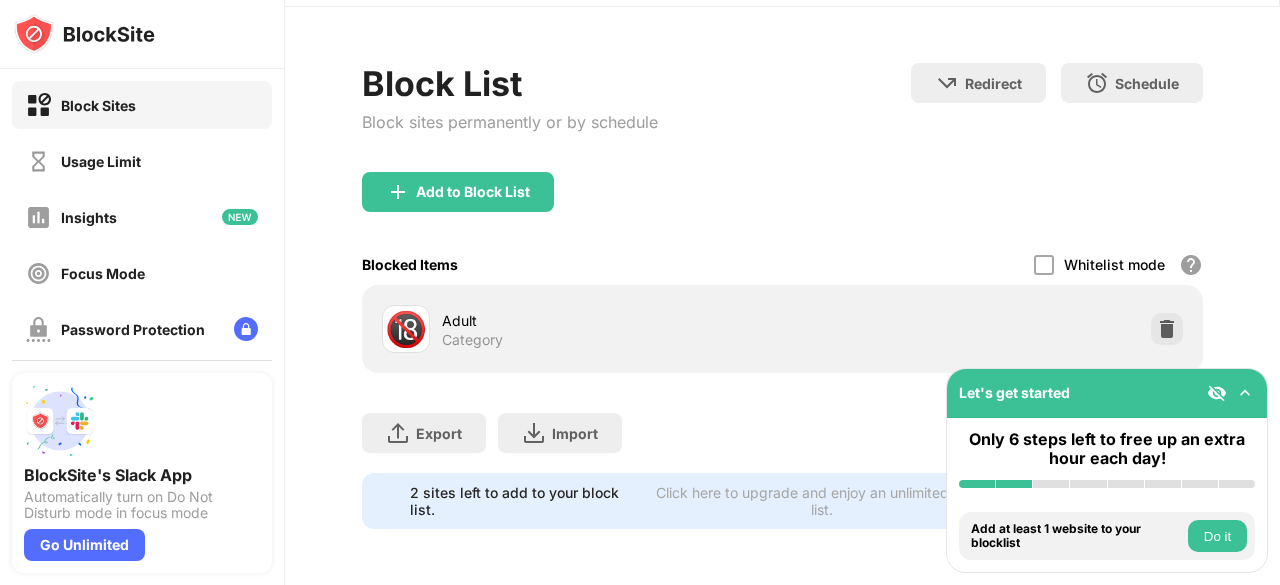 scroll, scrollTop: 76, scrollLeft: 0, axis: vertical 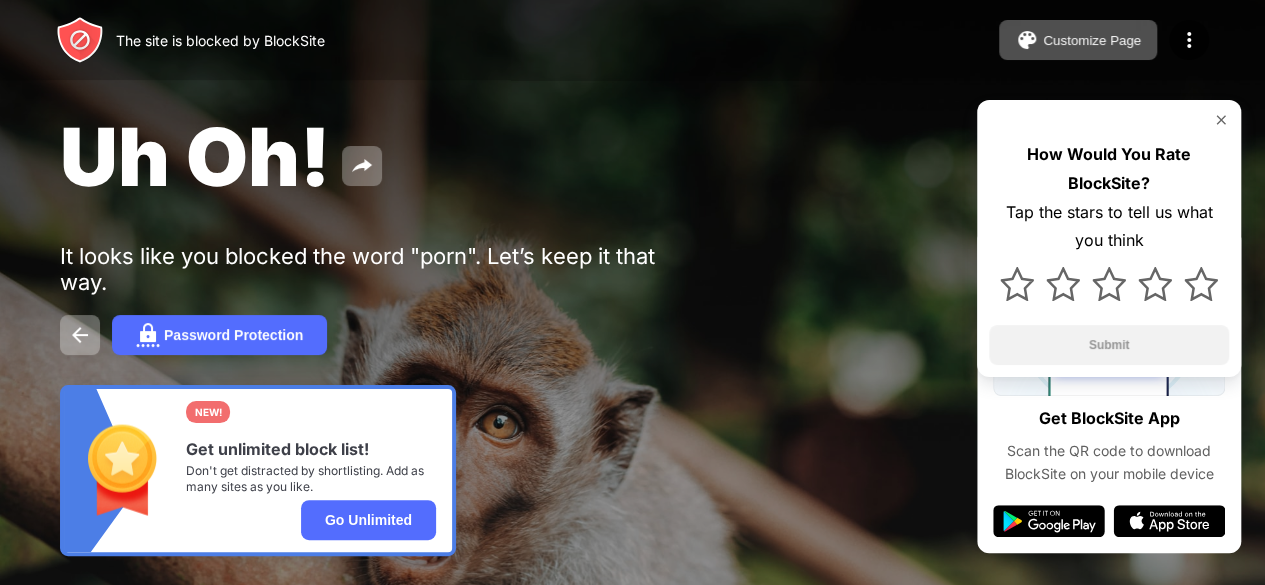 click at bounding box center [1221, 120] 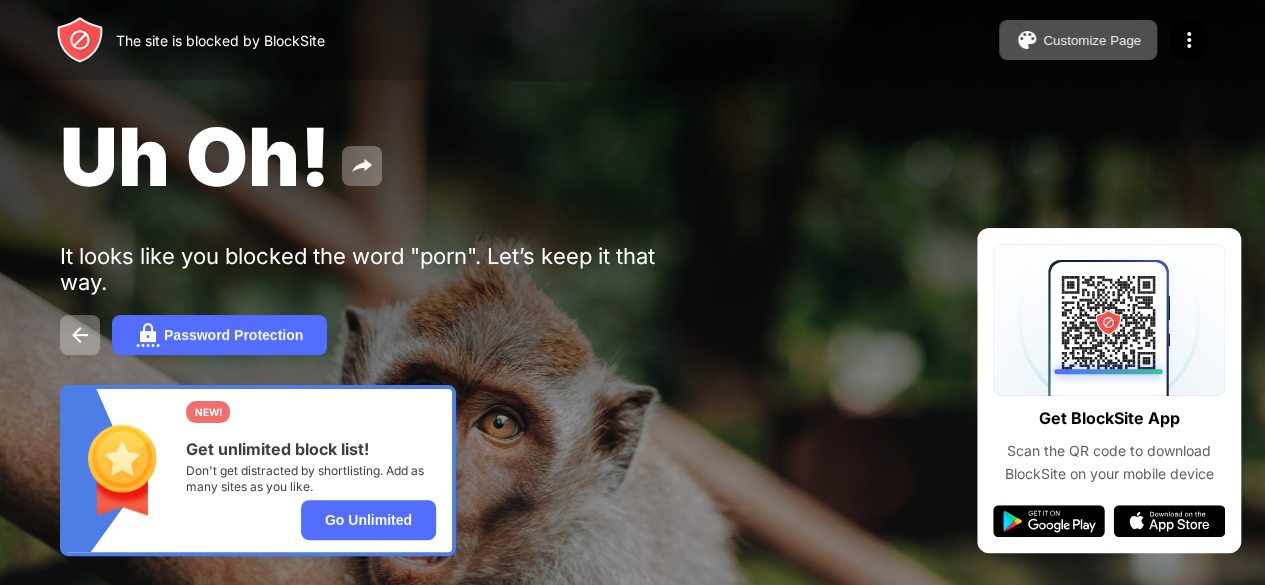 click on "Uh Oh! It looks like you blocked the word "porn". Let’s keep it that way. Password Protection NEW! Get unlimited block list! Don't get distracted by shortlisting. Add as many sites as you like. Go Unlimited" at bounding box center (632, 332) 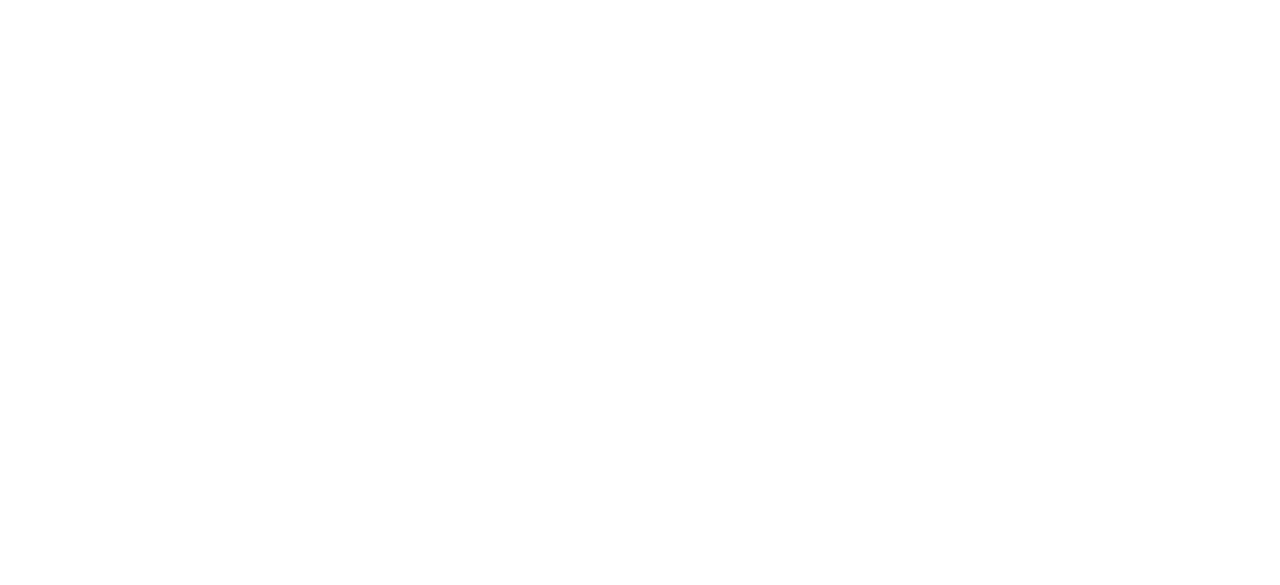 scroll, scrollTop: 0, scrollLeft: 0, axis: both 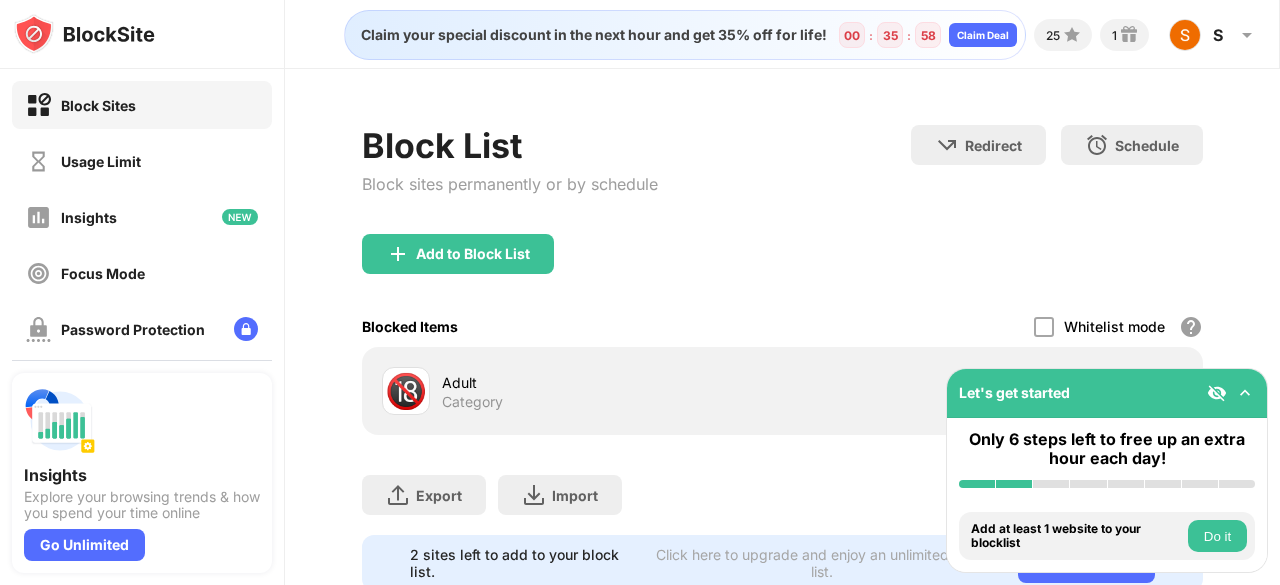 drag, startPoint x: 0, startPoint y: 0, endPoint x: 592, endPoint y: 64, distance: 595.4494 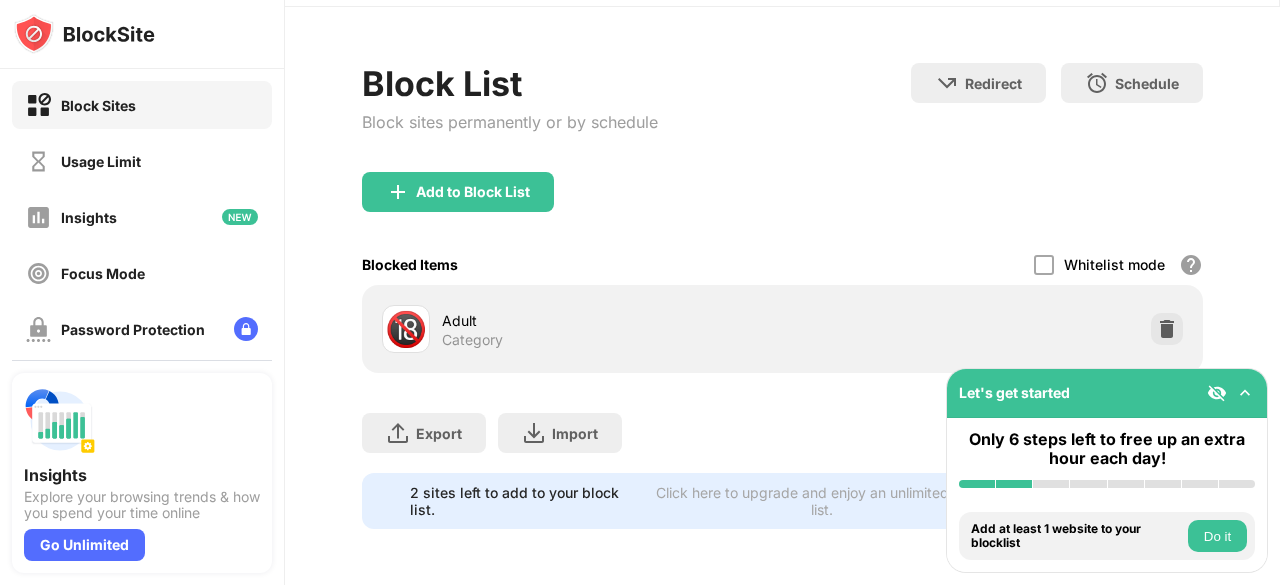 scroll, scrollTop: 0, scrollLeft: 0, axis: both 